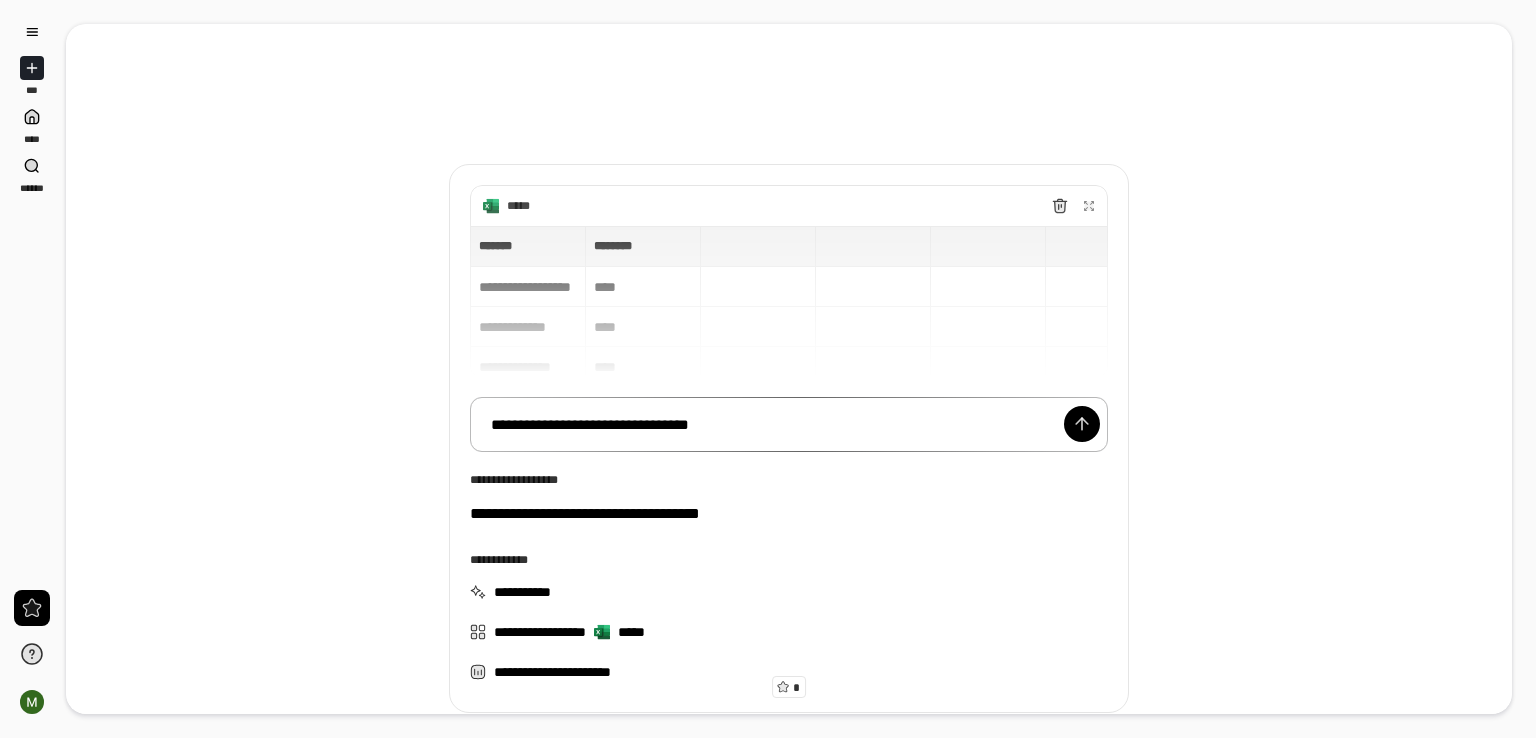 scroll, scrollTop: 0, scrollLeft: 0, axis: both 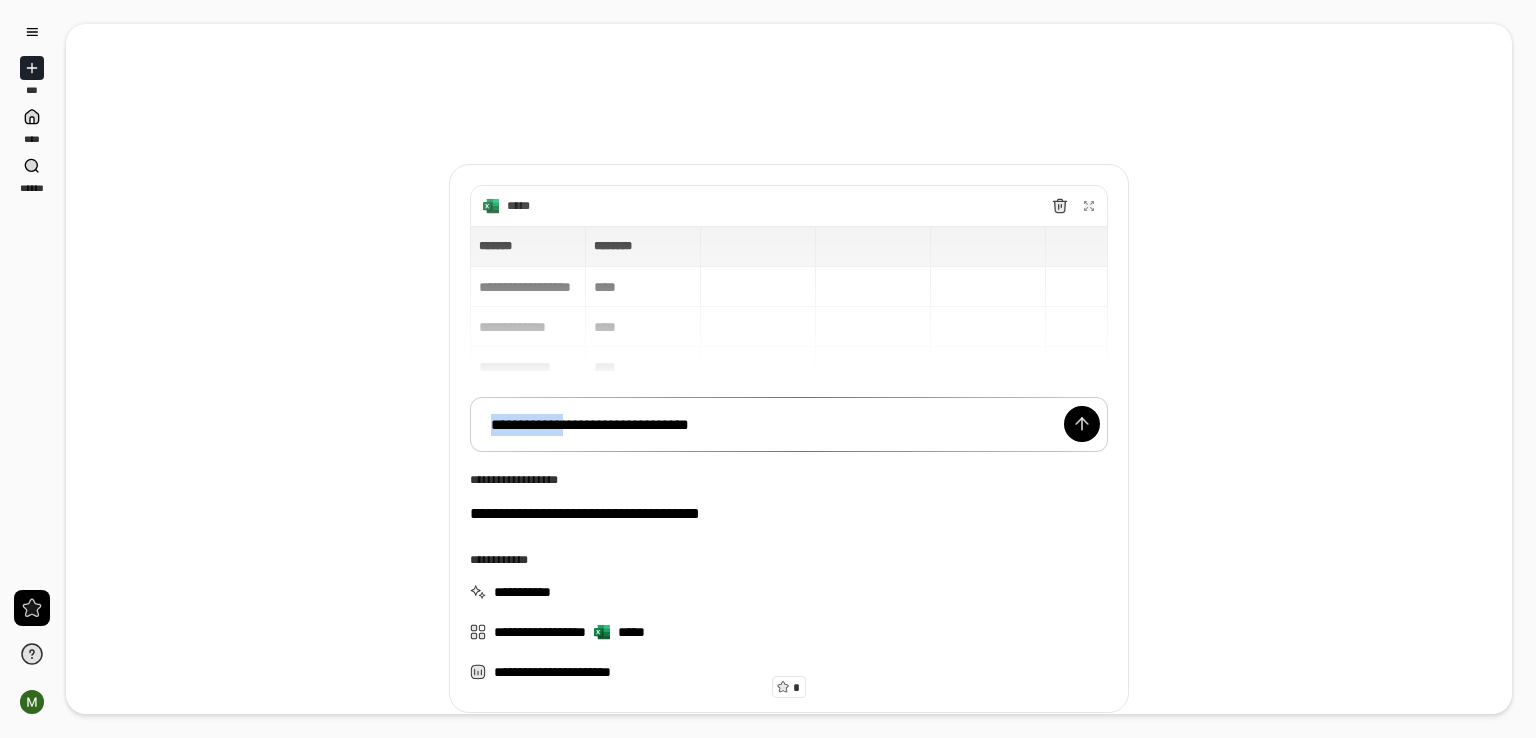 drag, startPoint x: 584, startPoint y: 421, endPoint x: 265, endPoint y: 422, distance: 319.00156 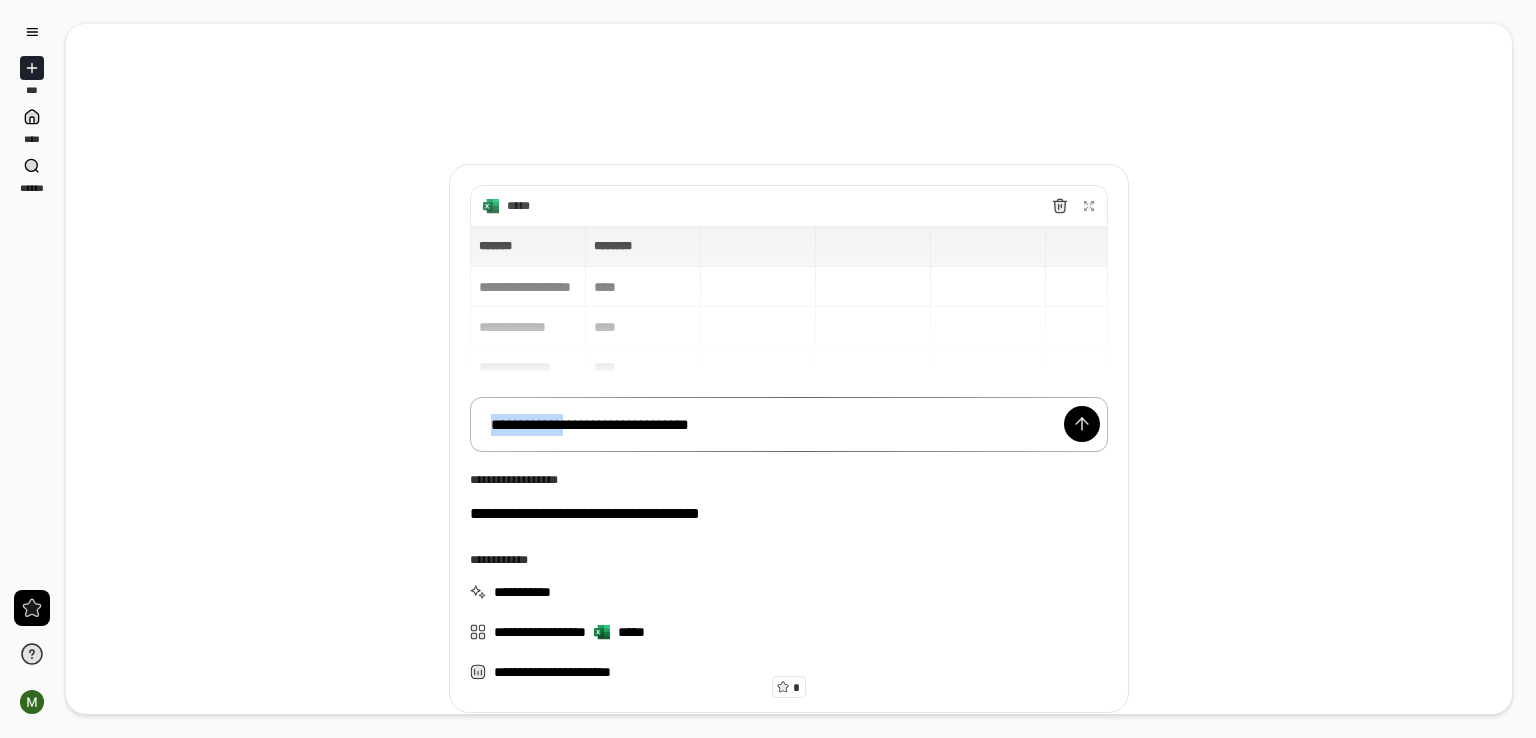 click on "**********" at bounding box center (789, 425) 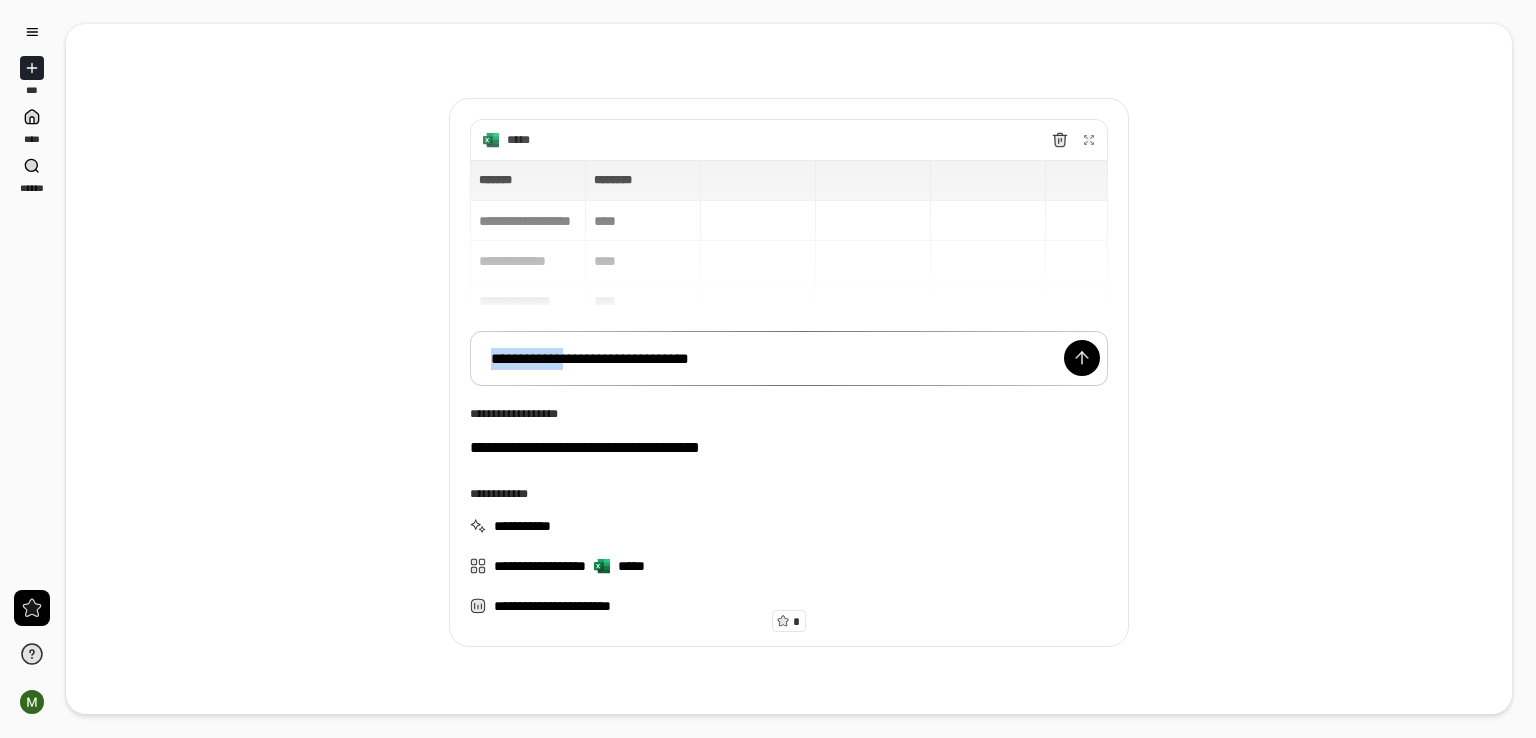 scroll, scrollTop: 119, scrollLeft: 0, axis: vertical 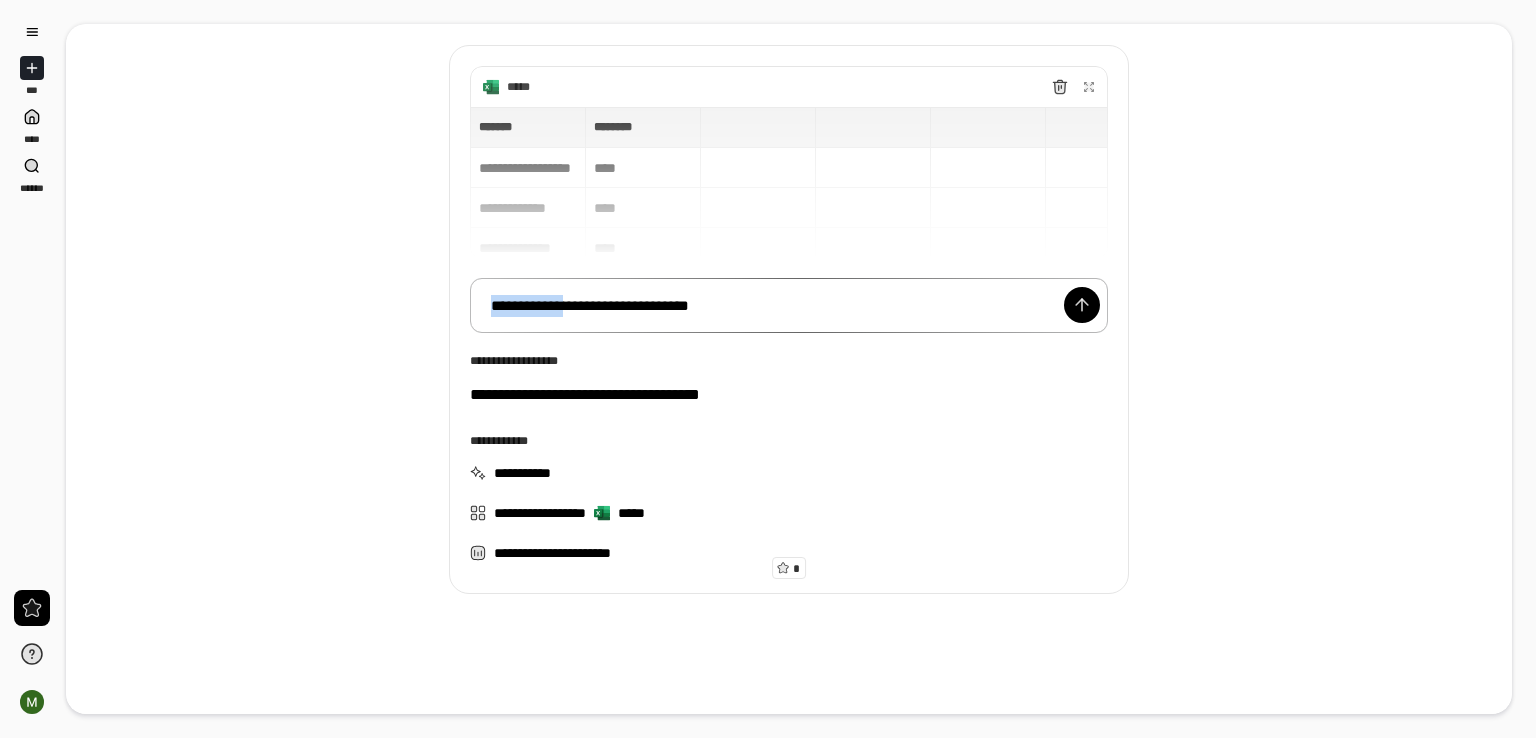 click on "**********" at bounding box center (789, 306) 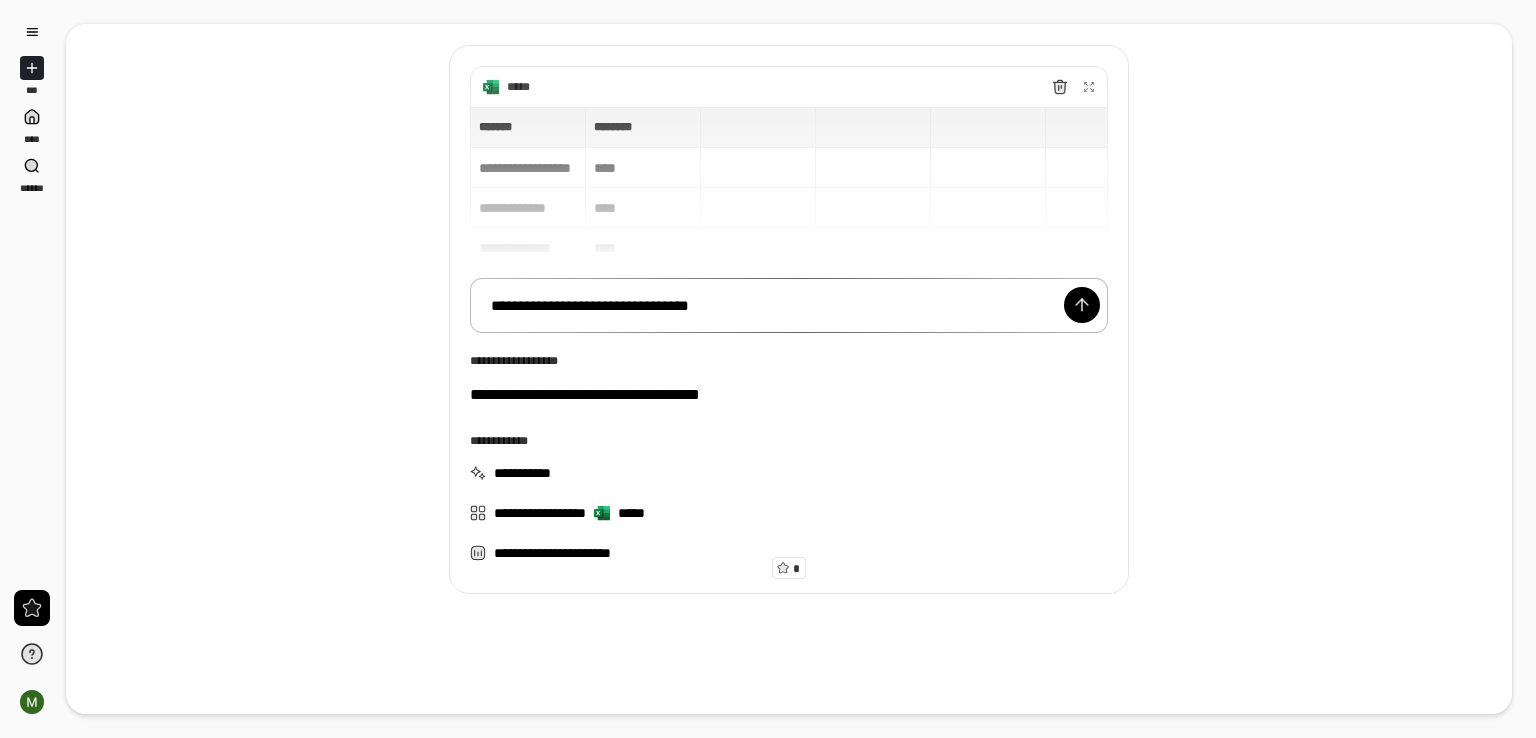 click on "**********" at bounding box center [789, 306] 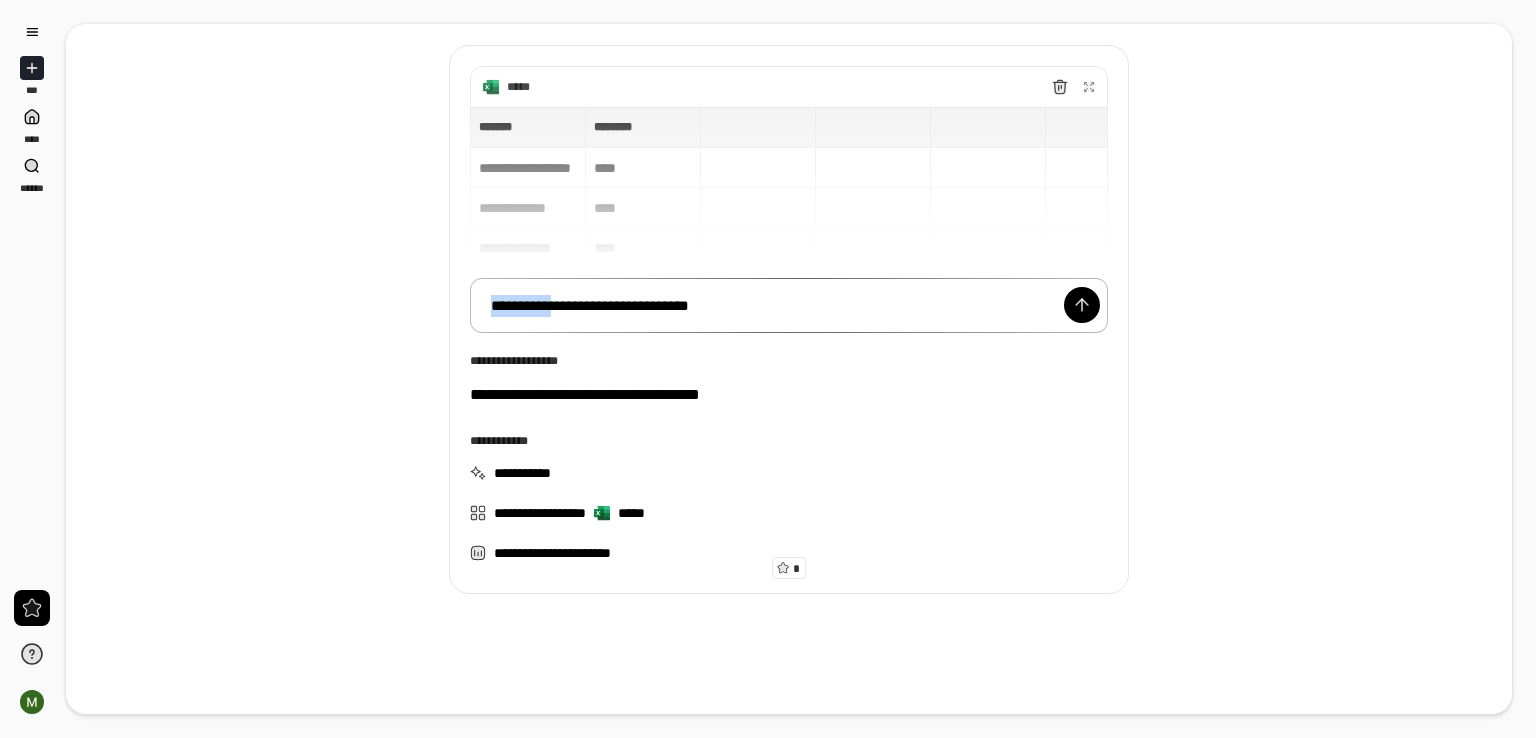 drag, startPoint x: 574, startPoint y: 306, endPoint x: 472, endPoint y: 307, distance: 102.0049 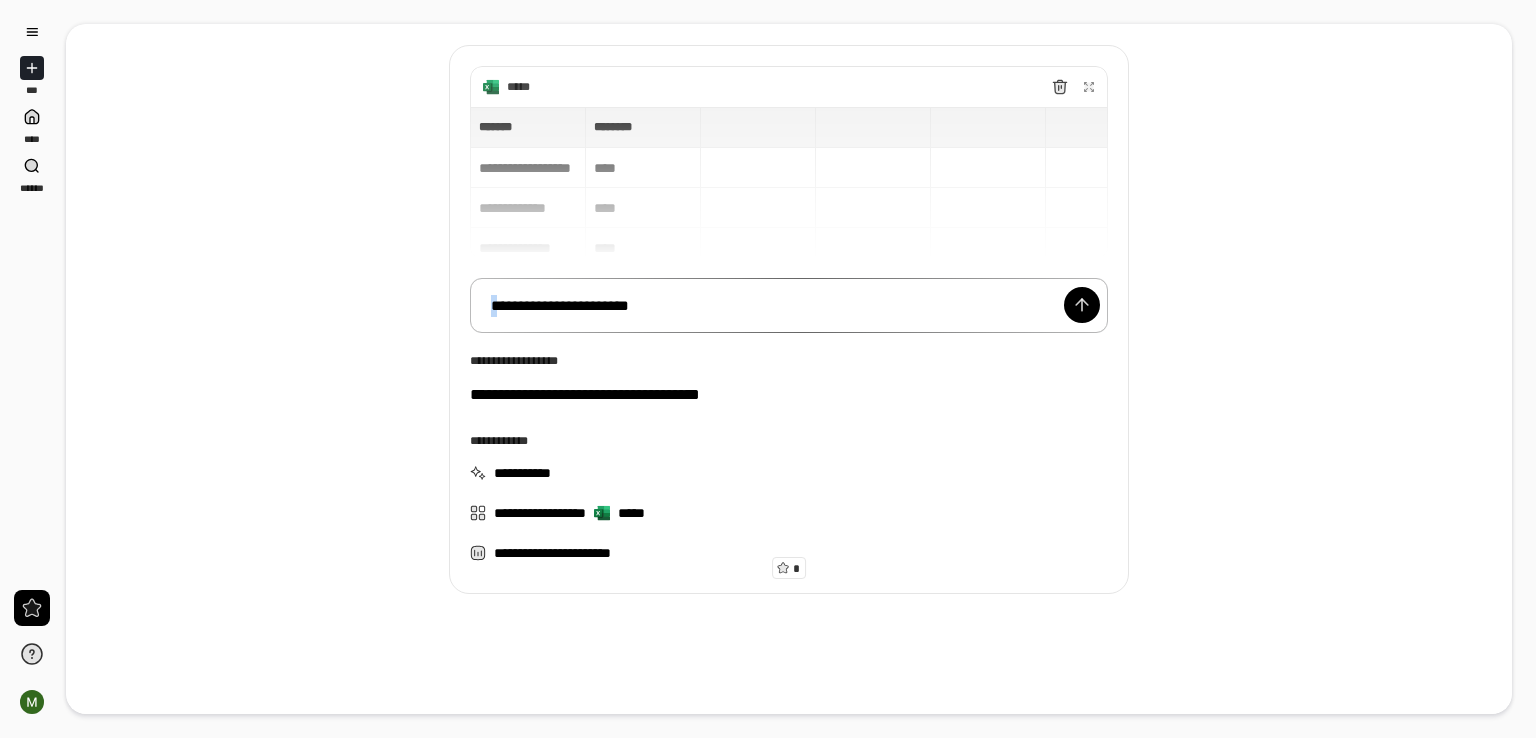 drag, startPoint x: 491, startPoint y: 304, endPoint x: 430, endPoint y: 315, distance: 61.983868 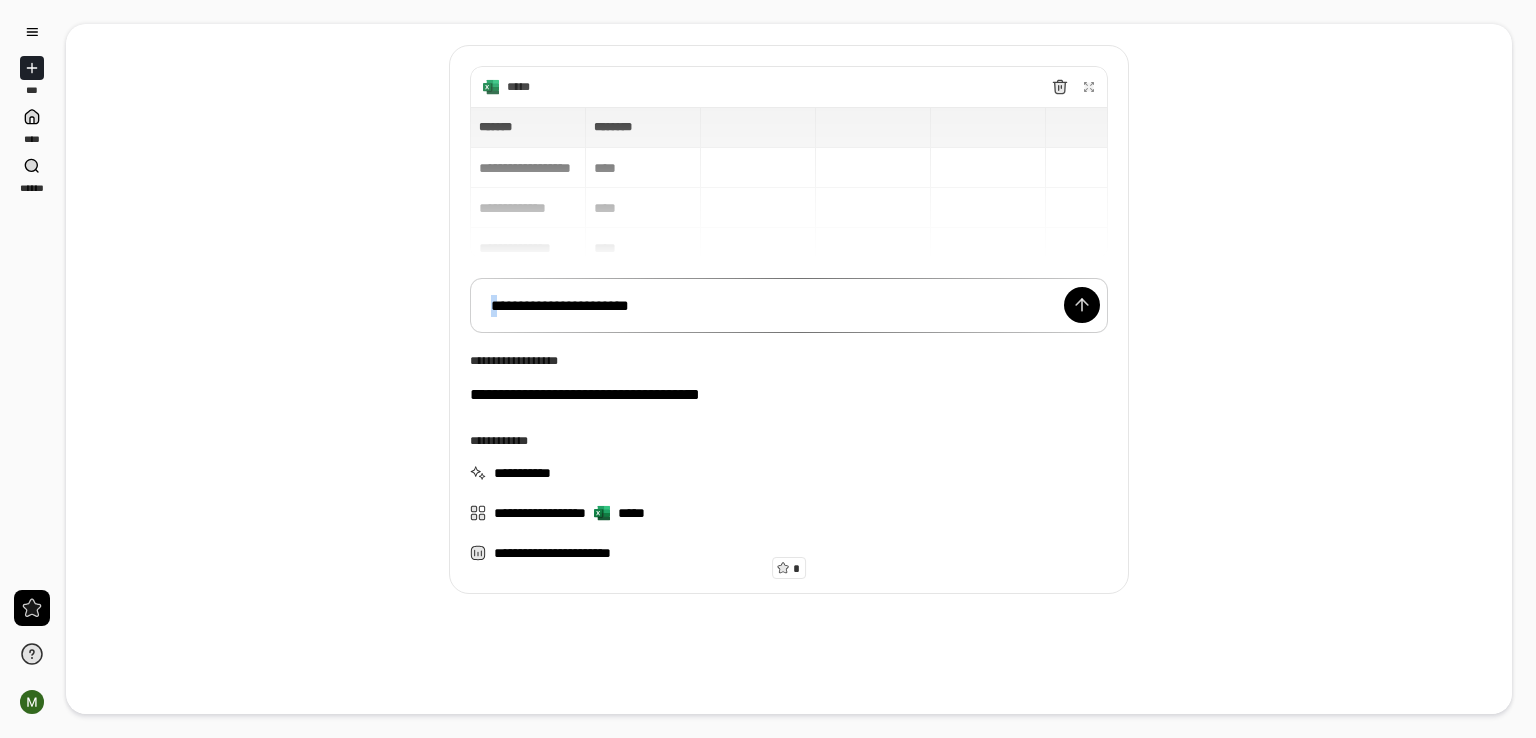 scroll, scrollTop: 0, scrollLeft: 0, axis: both 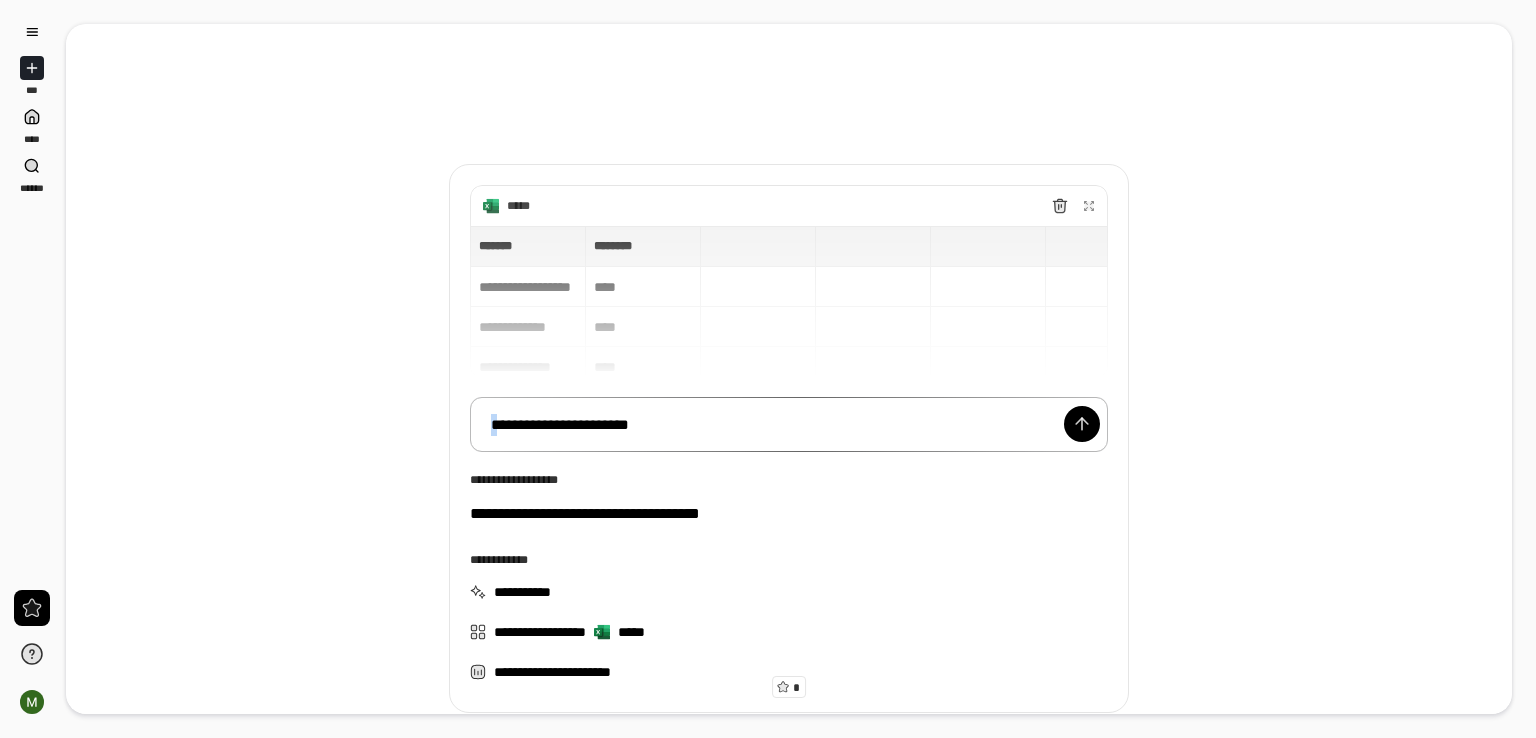 click on "**********" at bounding box center (789, 425) 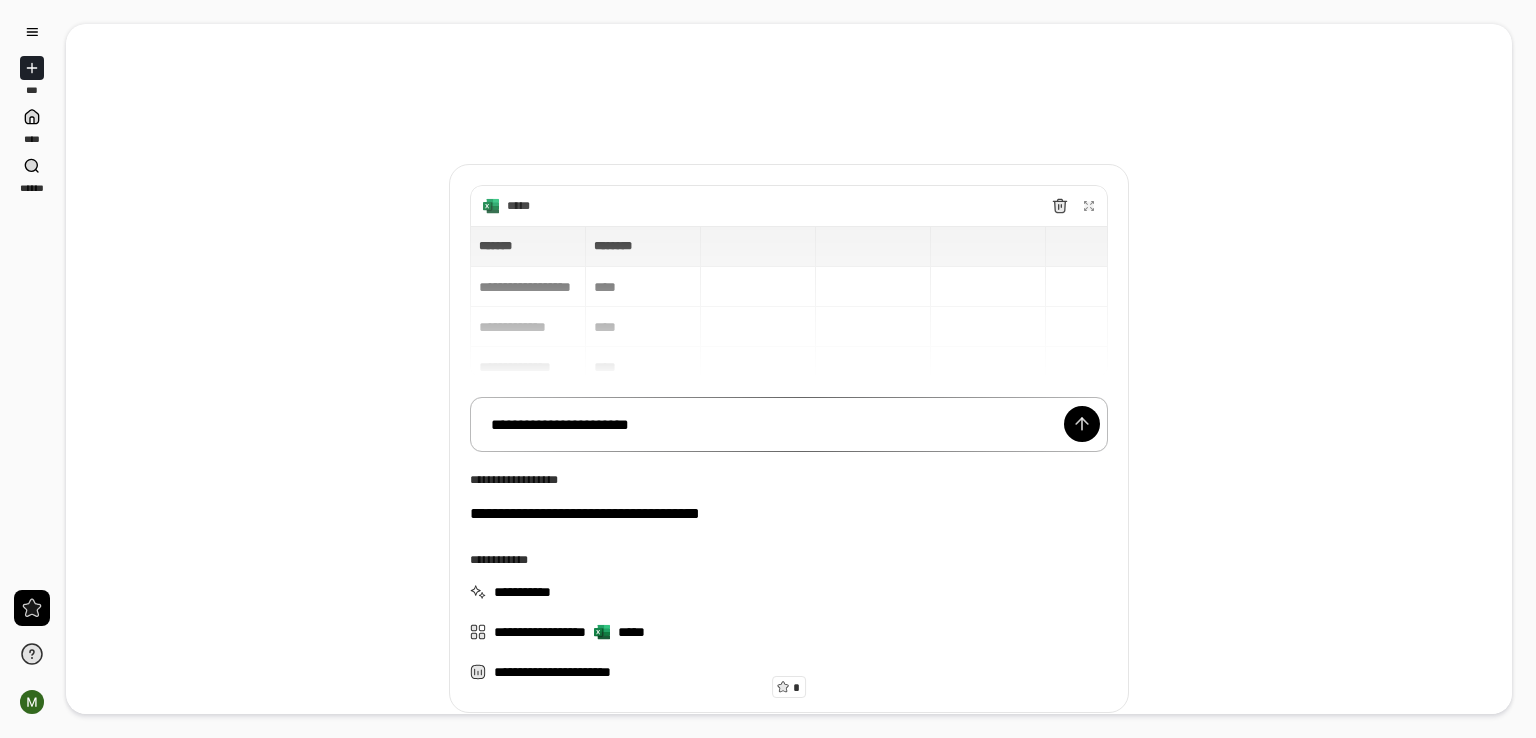 click on "**********" at bounding box center (789, 425) 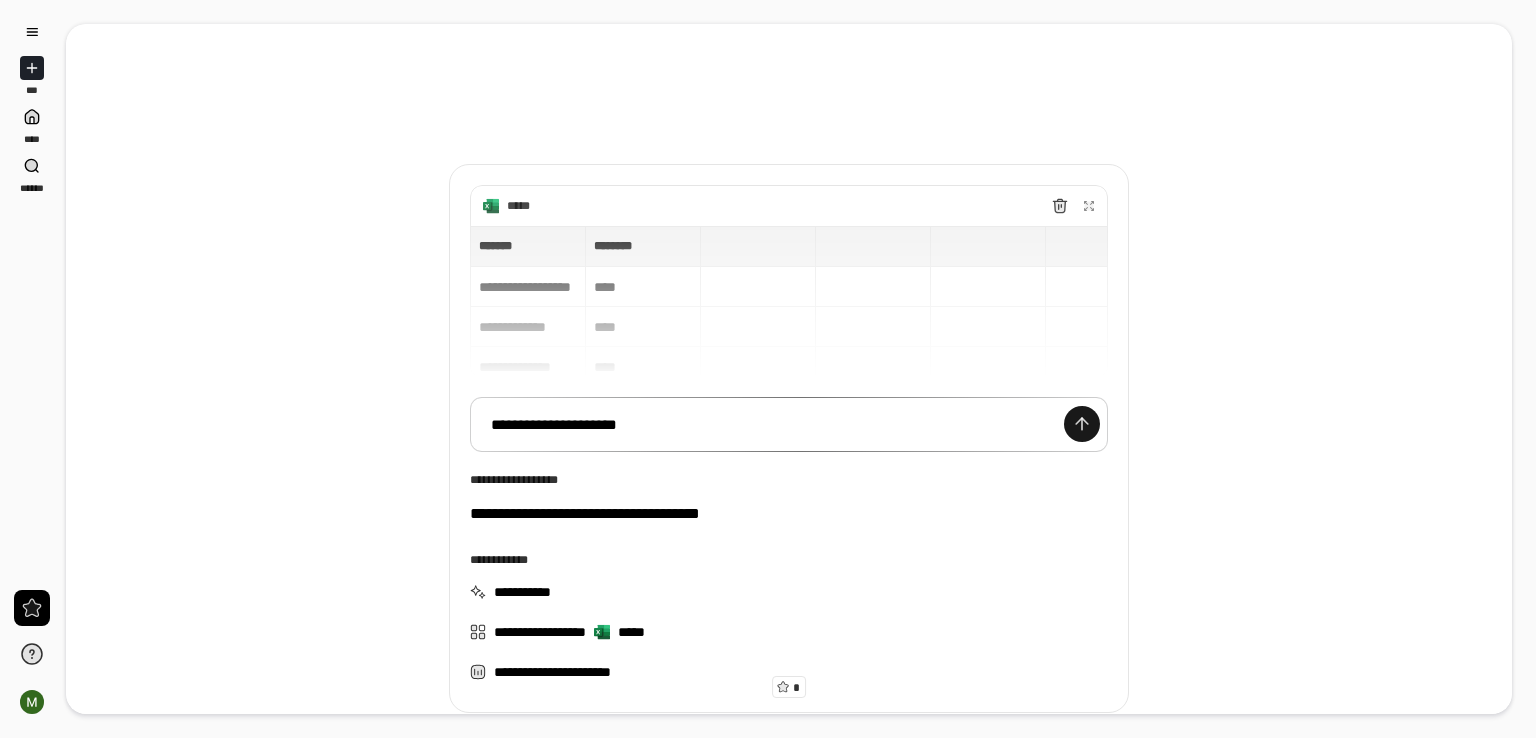 click at bounding box center (1082, 424) 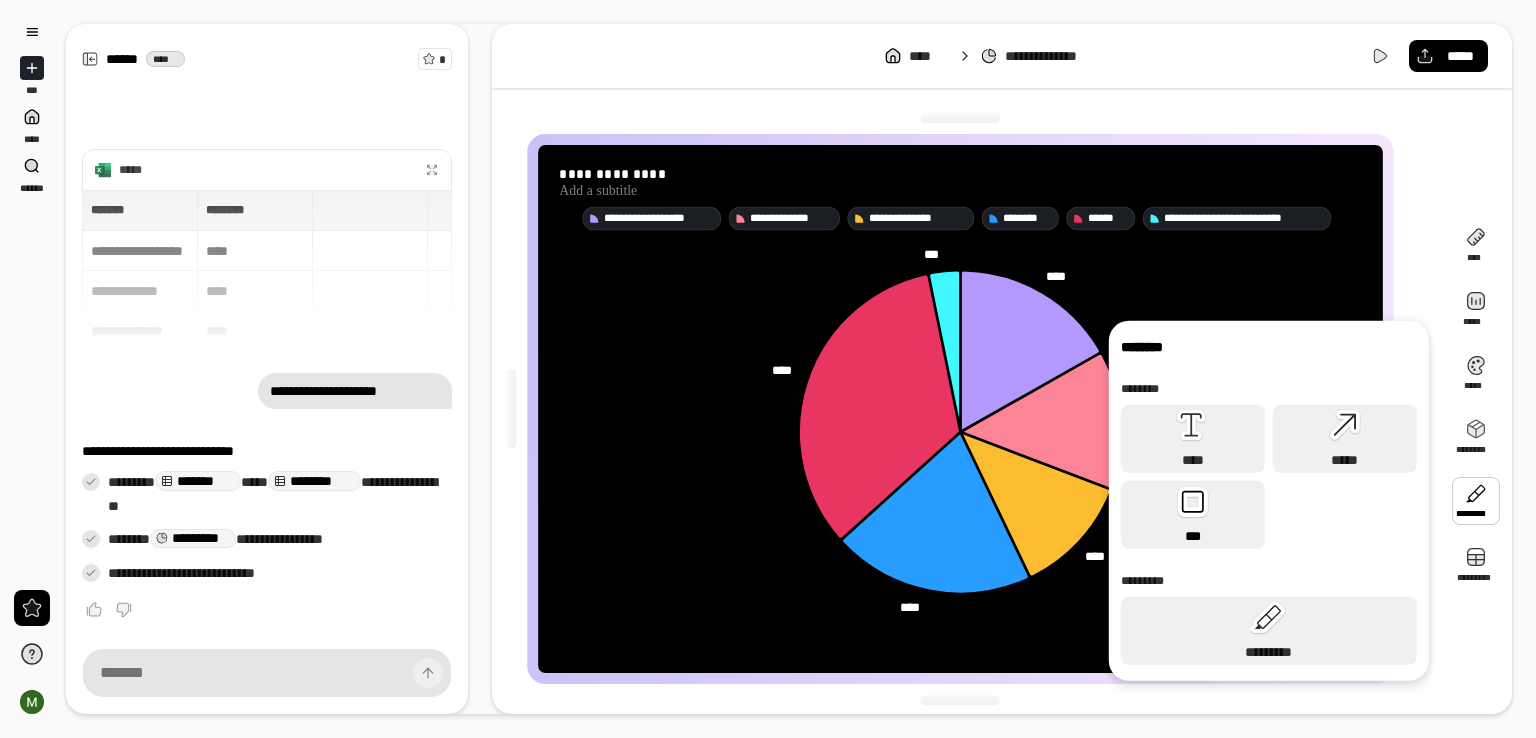 click 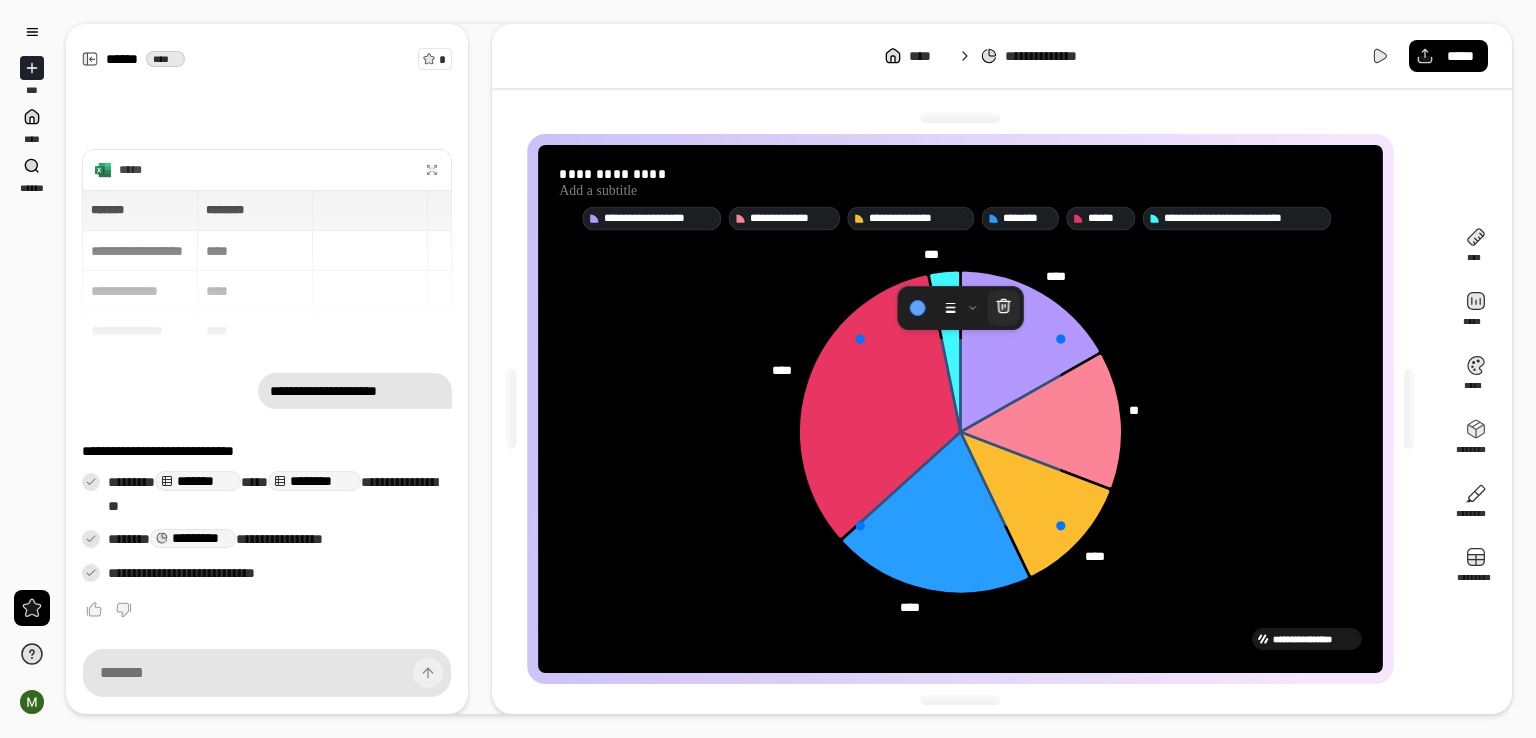 click 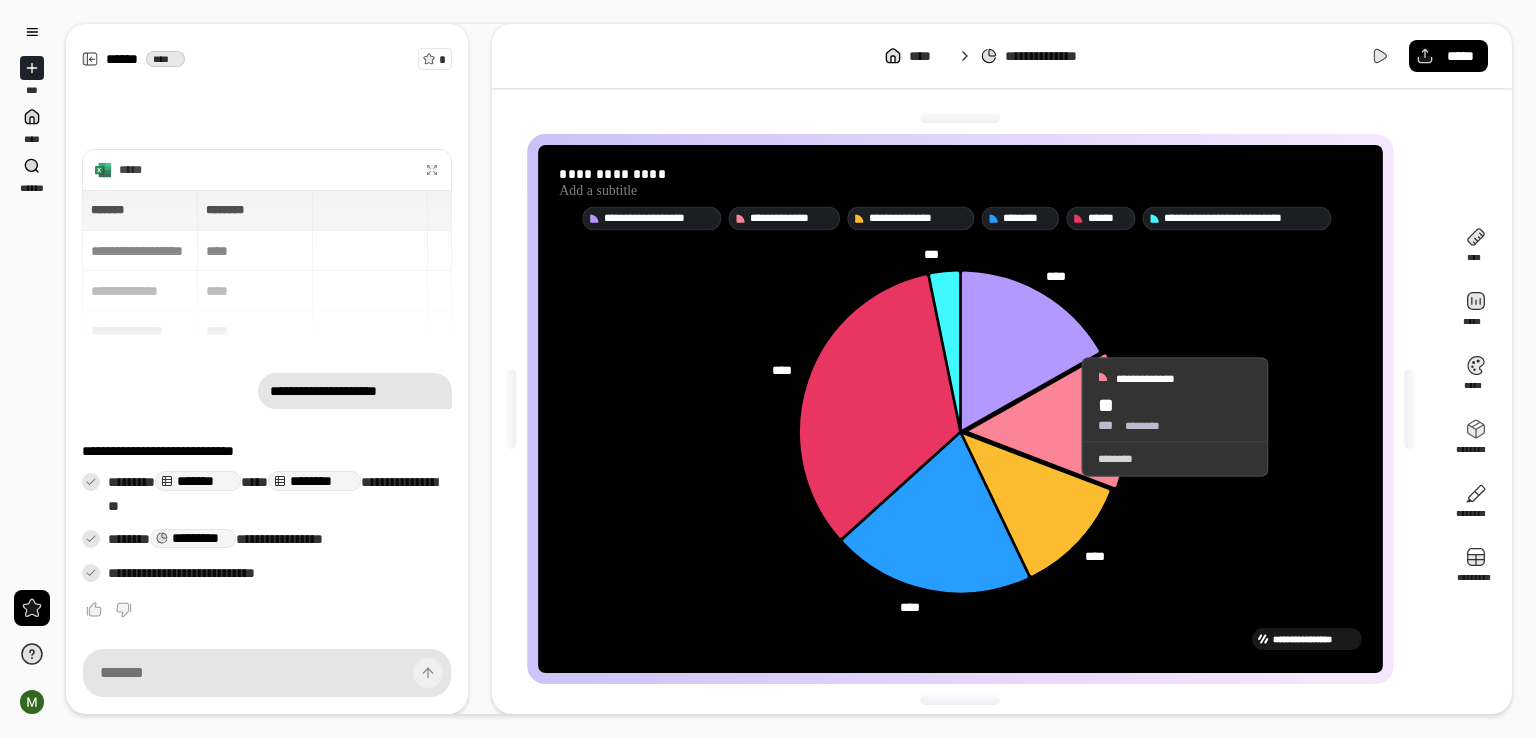 click 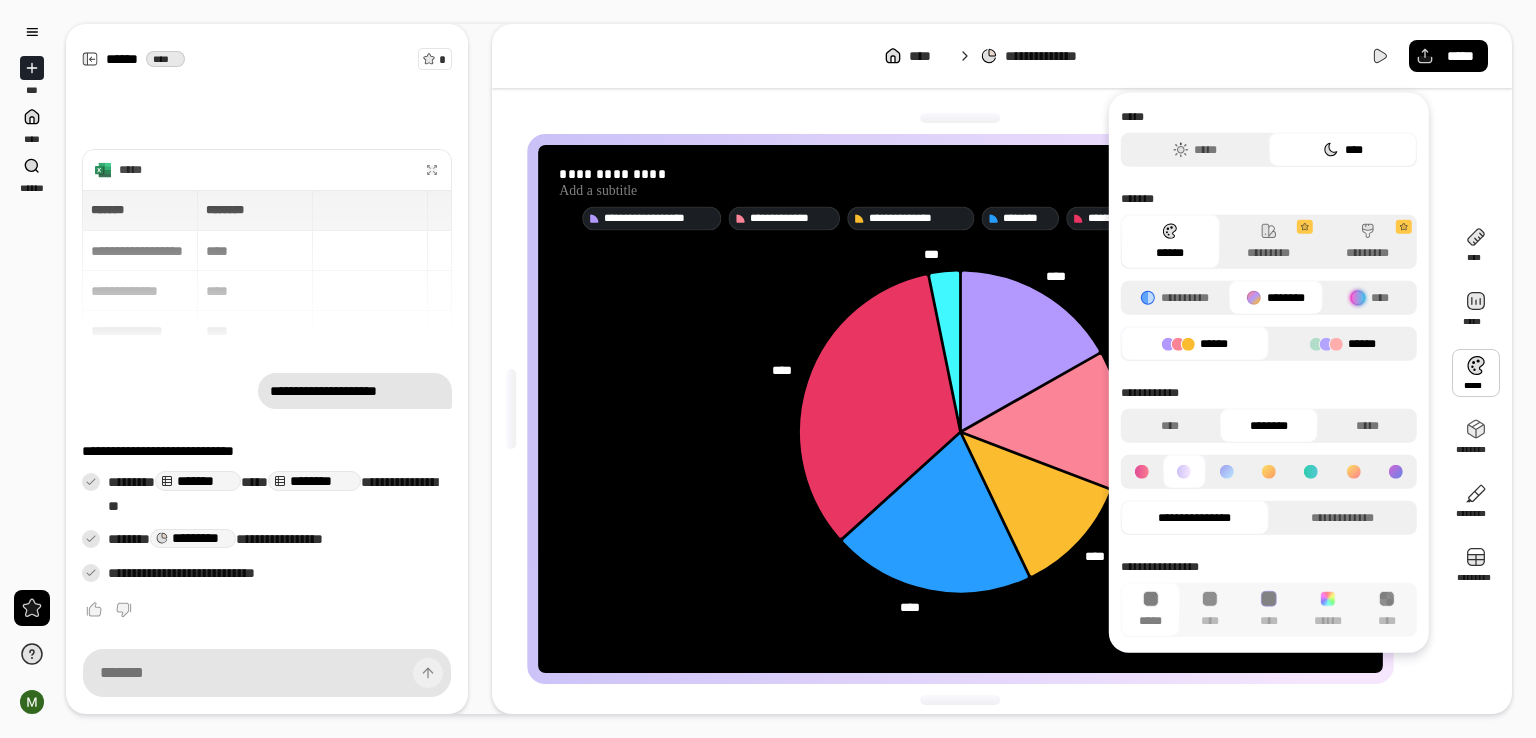click 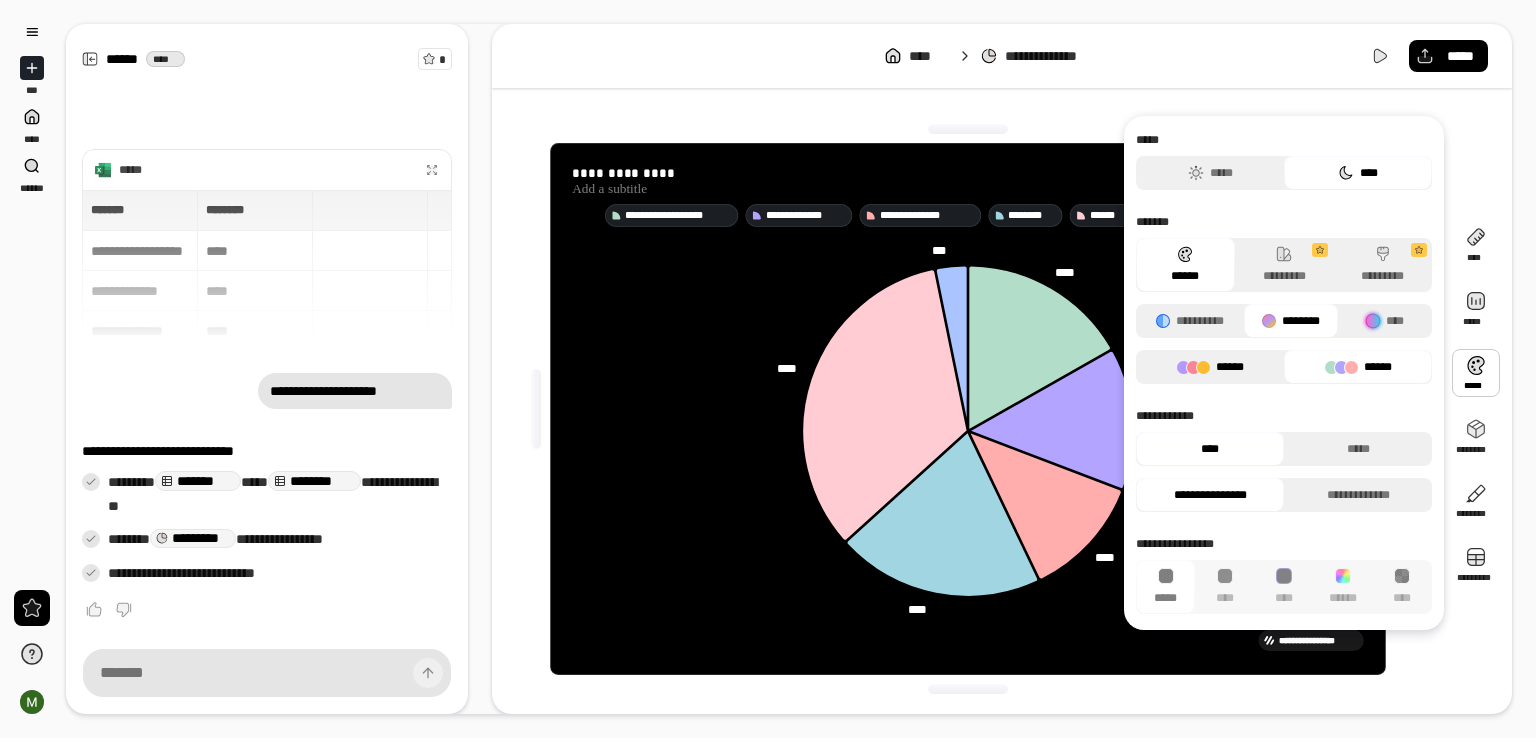 click 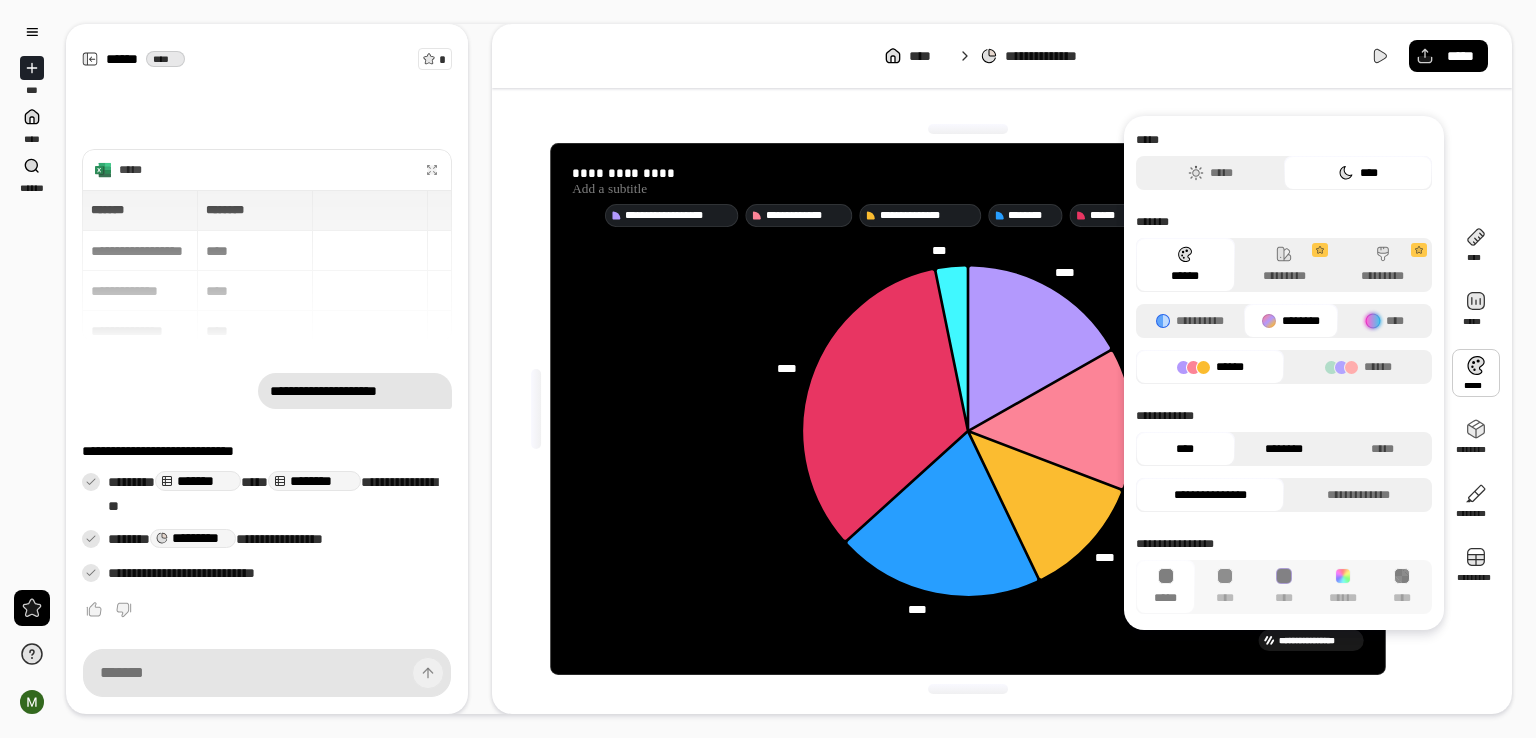 click on "********" at bounding box center (1284, 449) 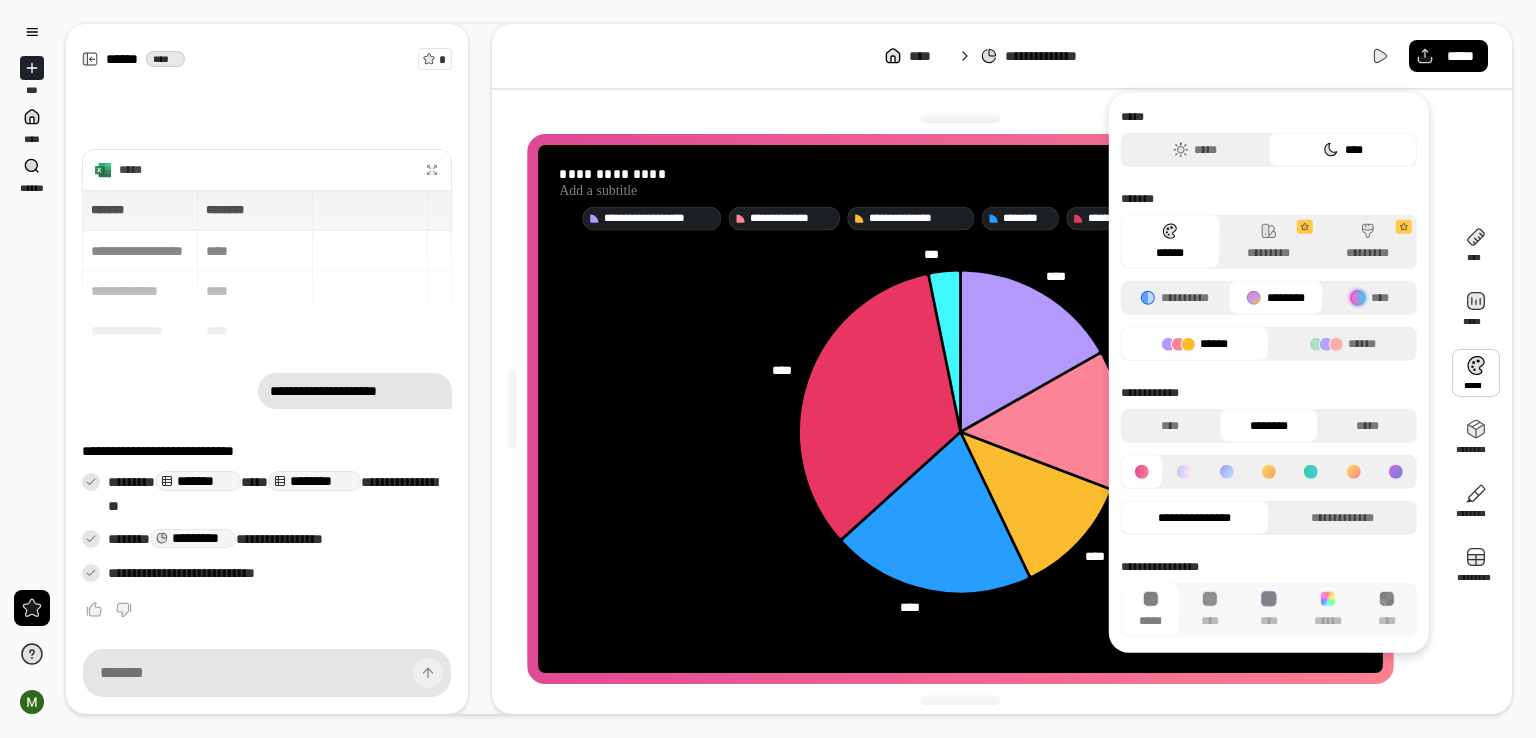 click at bounding box center [1227, 472] 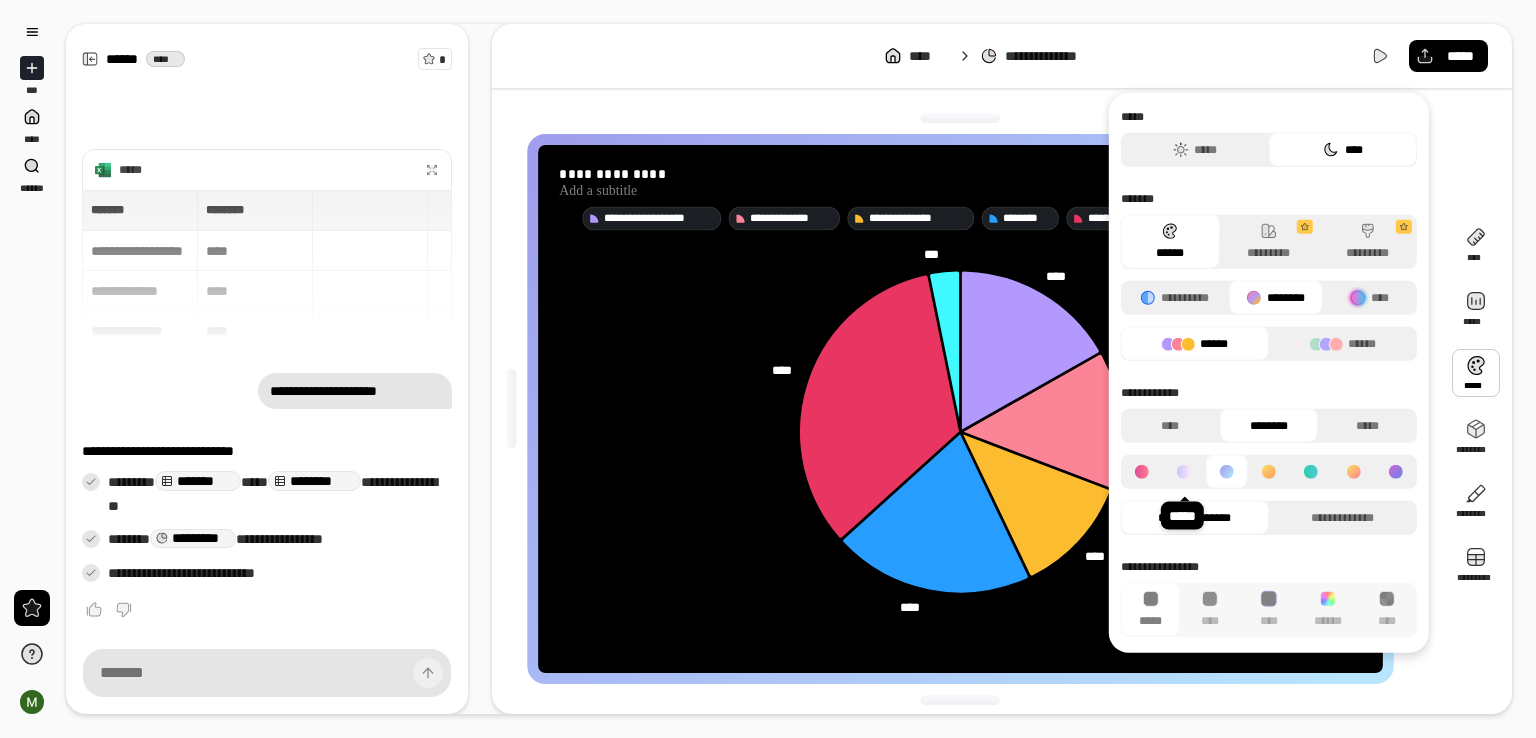 click at bounding box center [1184, 472] 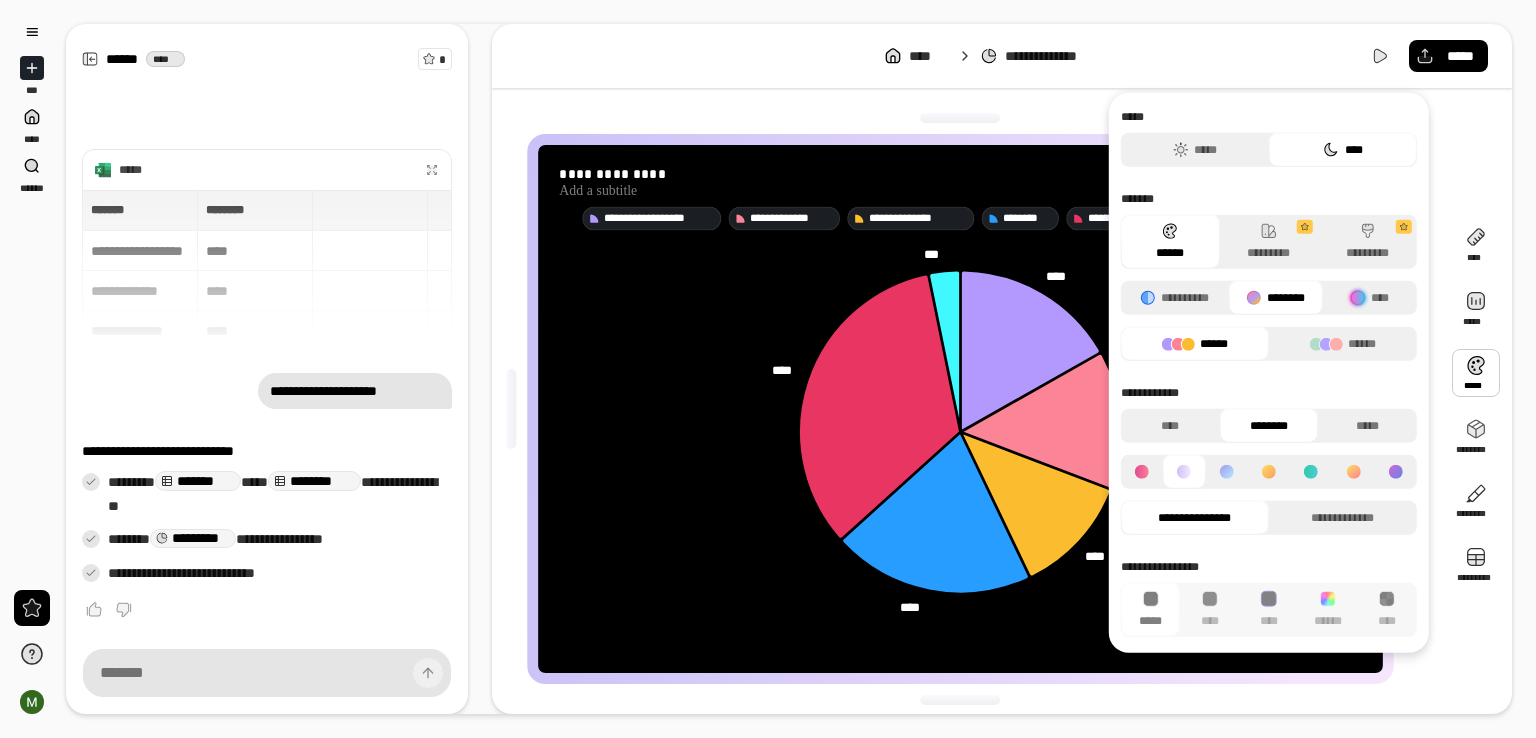 click at bounding box center [1142, 472] 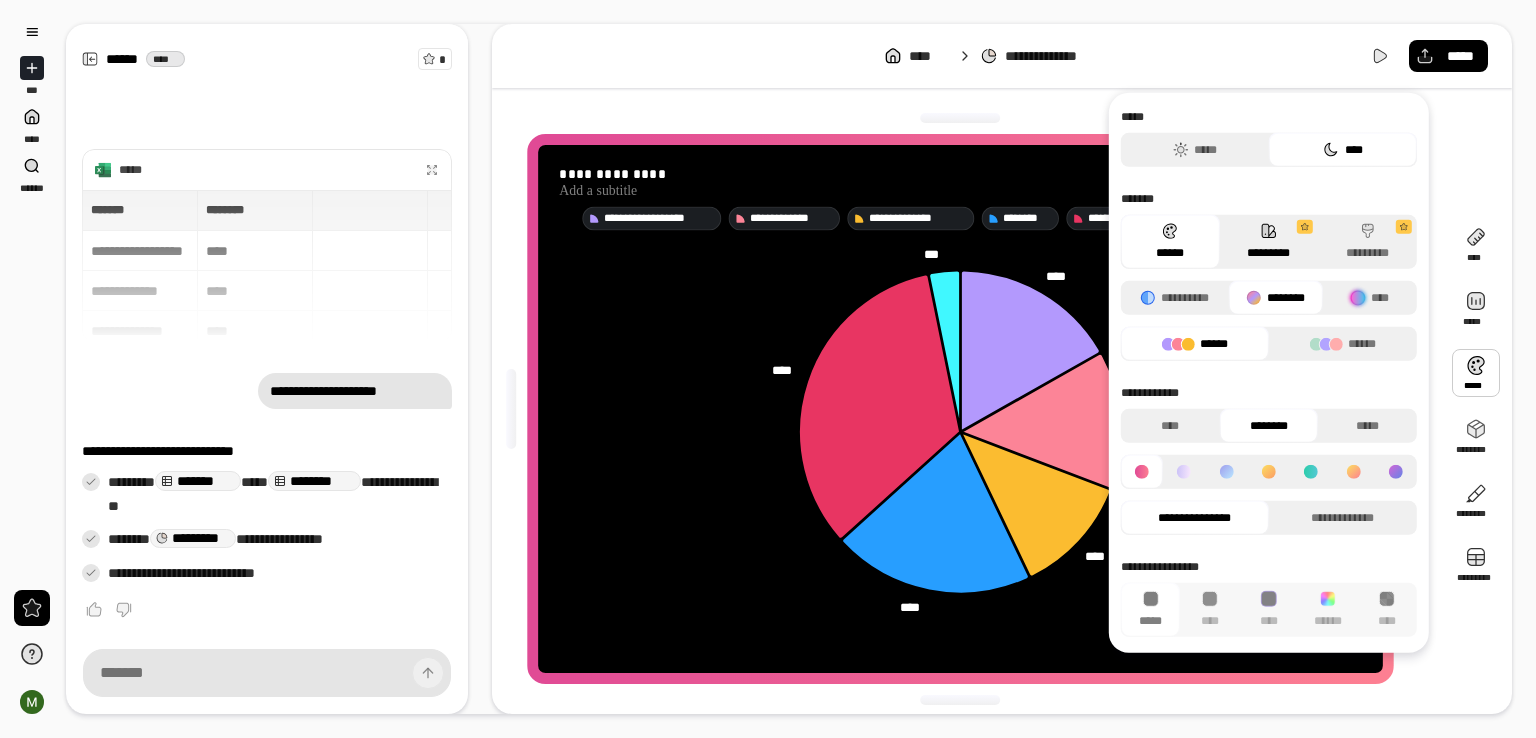 click on "*********" at bounding box center (1268, 242) 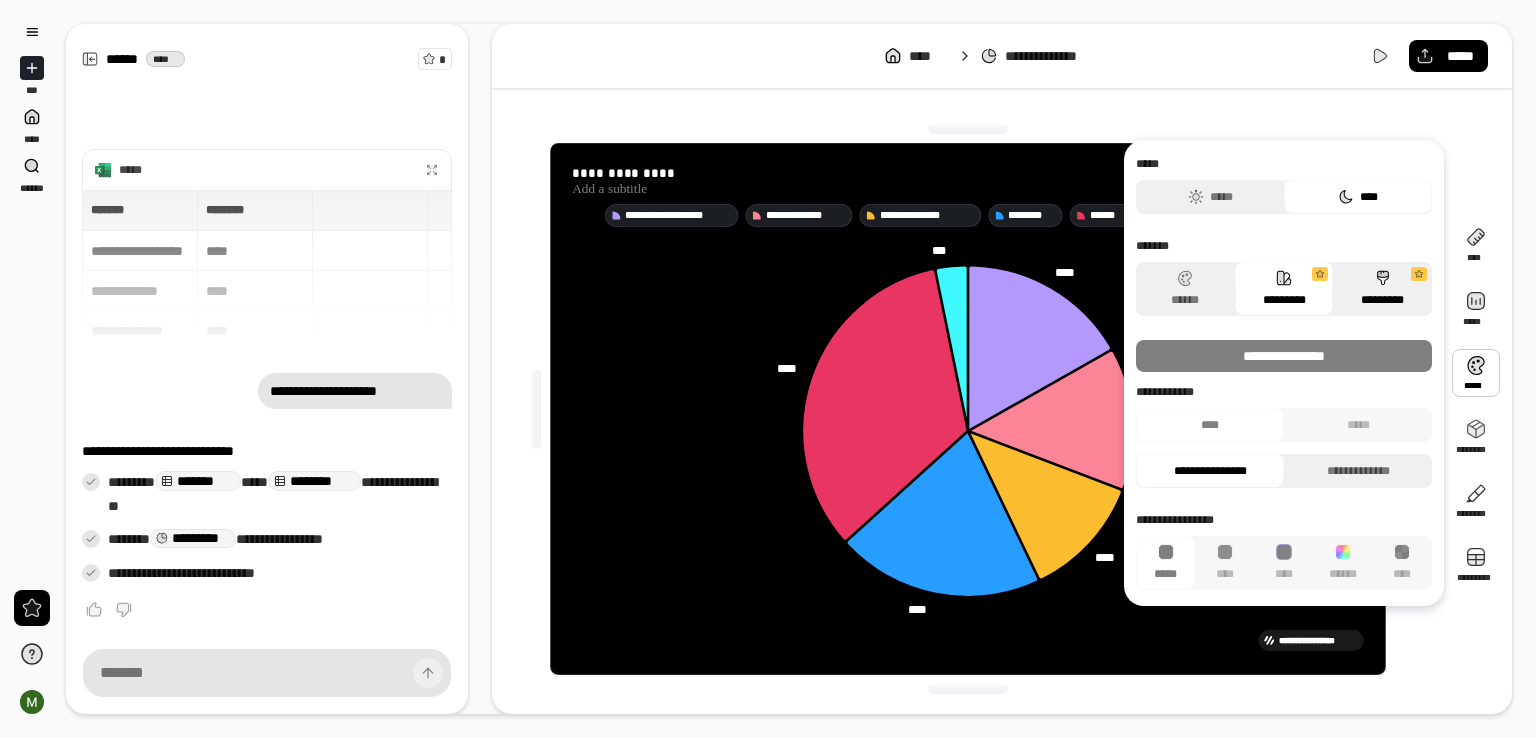 click on "*********" at bounding box center [1382, 289] 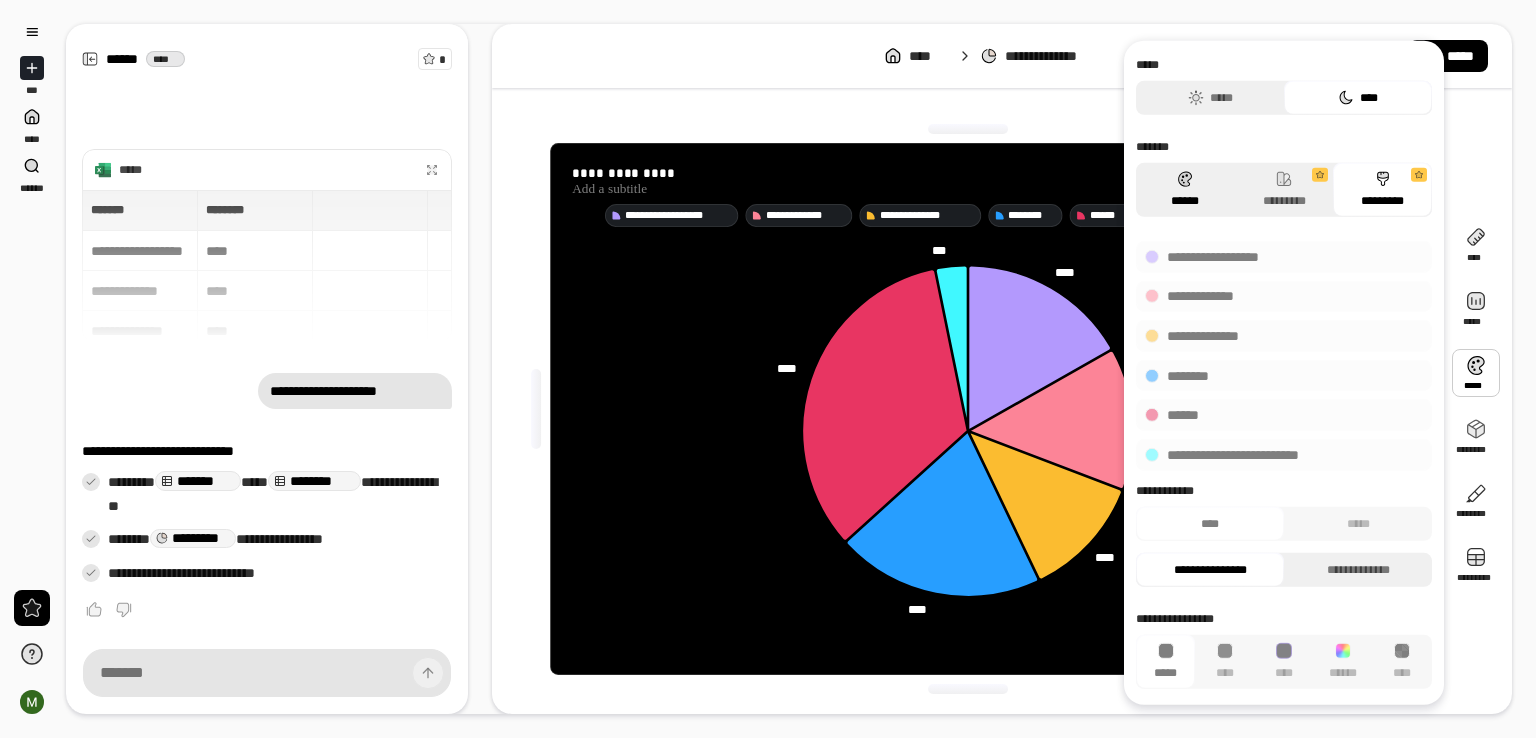 click 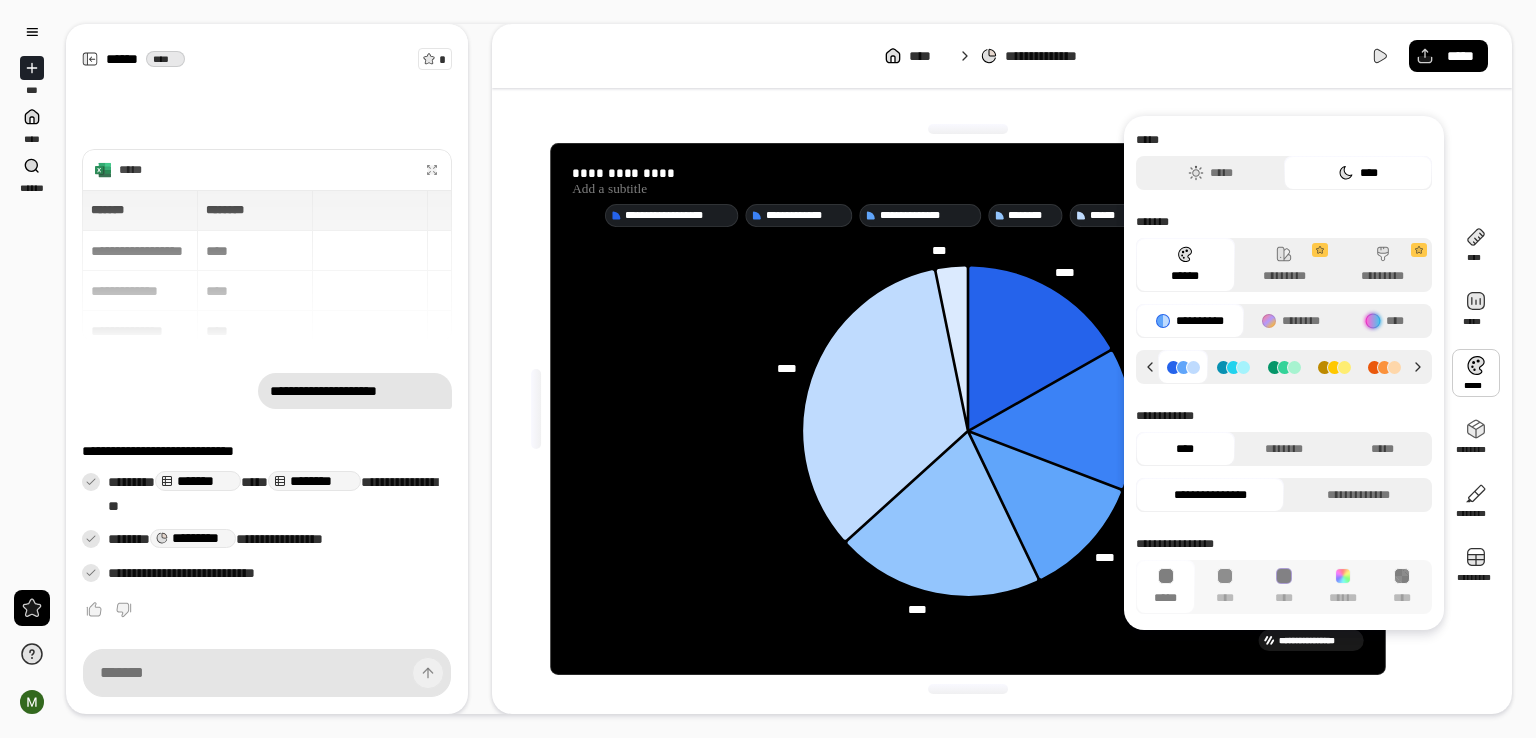 click 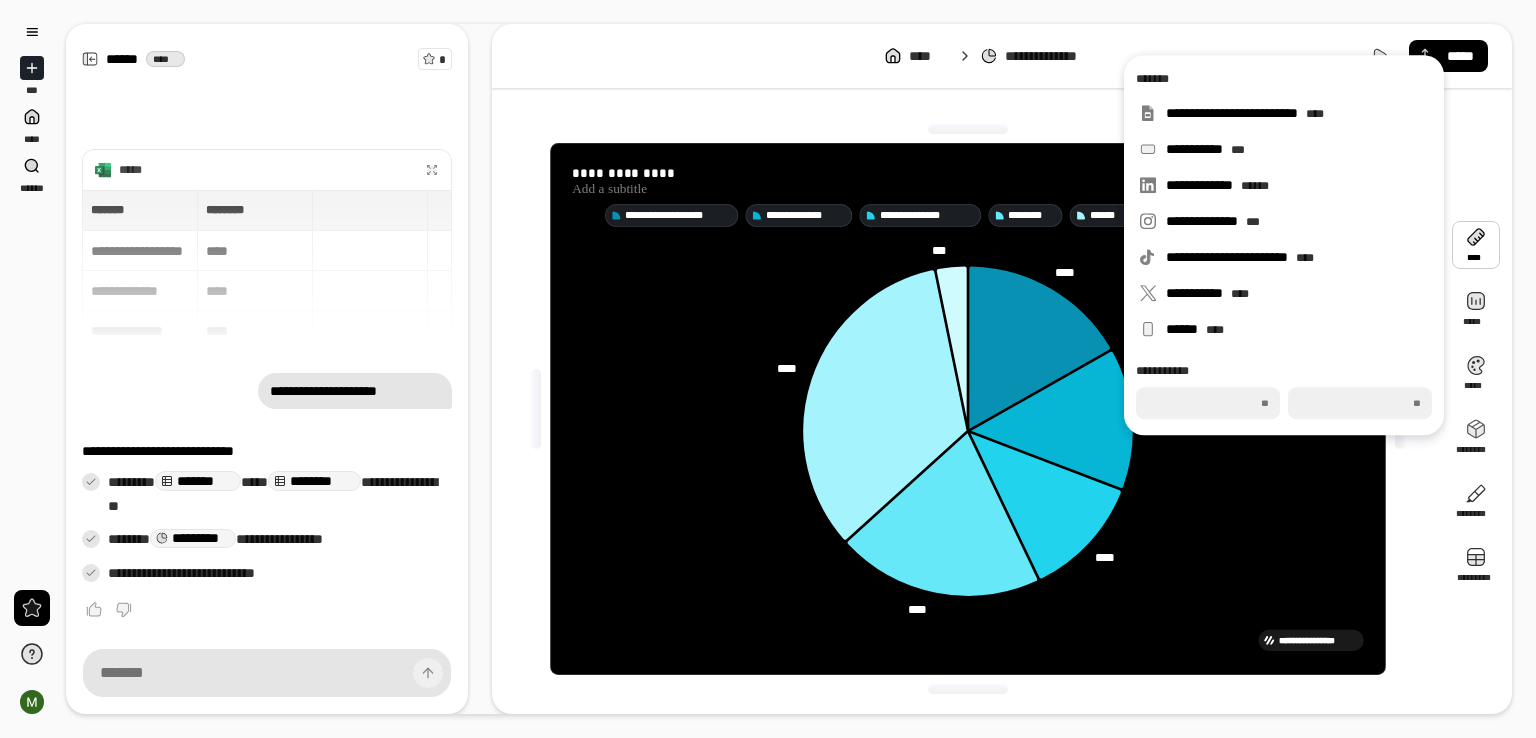click on "[FIRST] [LAST] [STREET] [CITY] [STATE] [POSTAL_CODE] [COUNTRY] [PHONE] [EMAIL] [SSN] [DLN] [PASSPORT] [CC] [DOB] [AGE] [TIME] [FIRST] [LAST] [STREET] [CITY] [STATE] [POSTAL_CODE] [COUNTRY] [PHONE] [EMAIL] [SSN] [DLN] [PASSPORT] [CC] [DOB] [AGE] [TIME]" at bounding box center (1002, 409) 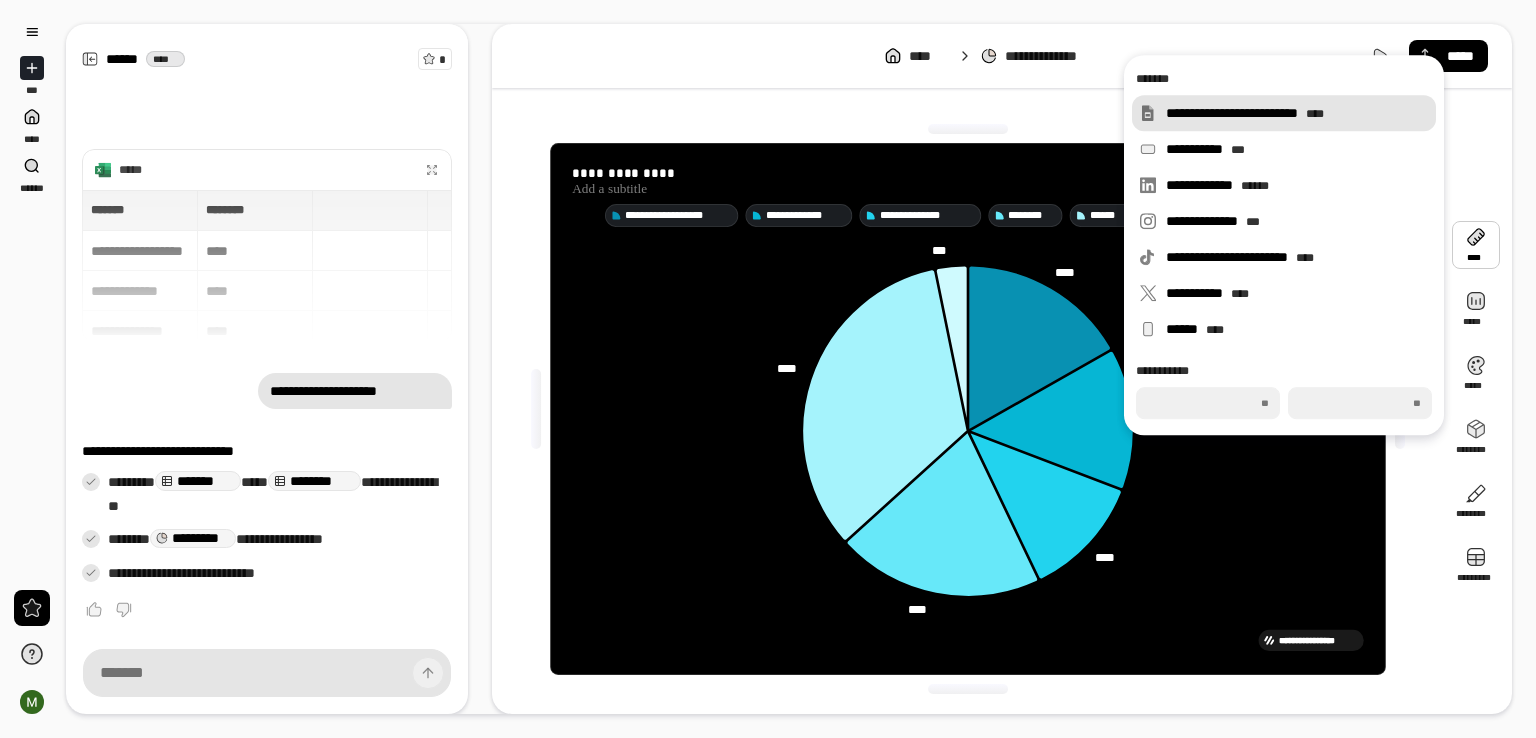 click on "**********" at bounding box center [1297, 113] 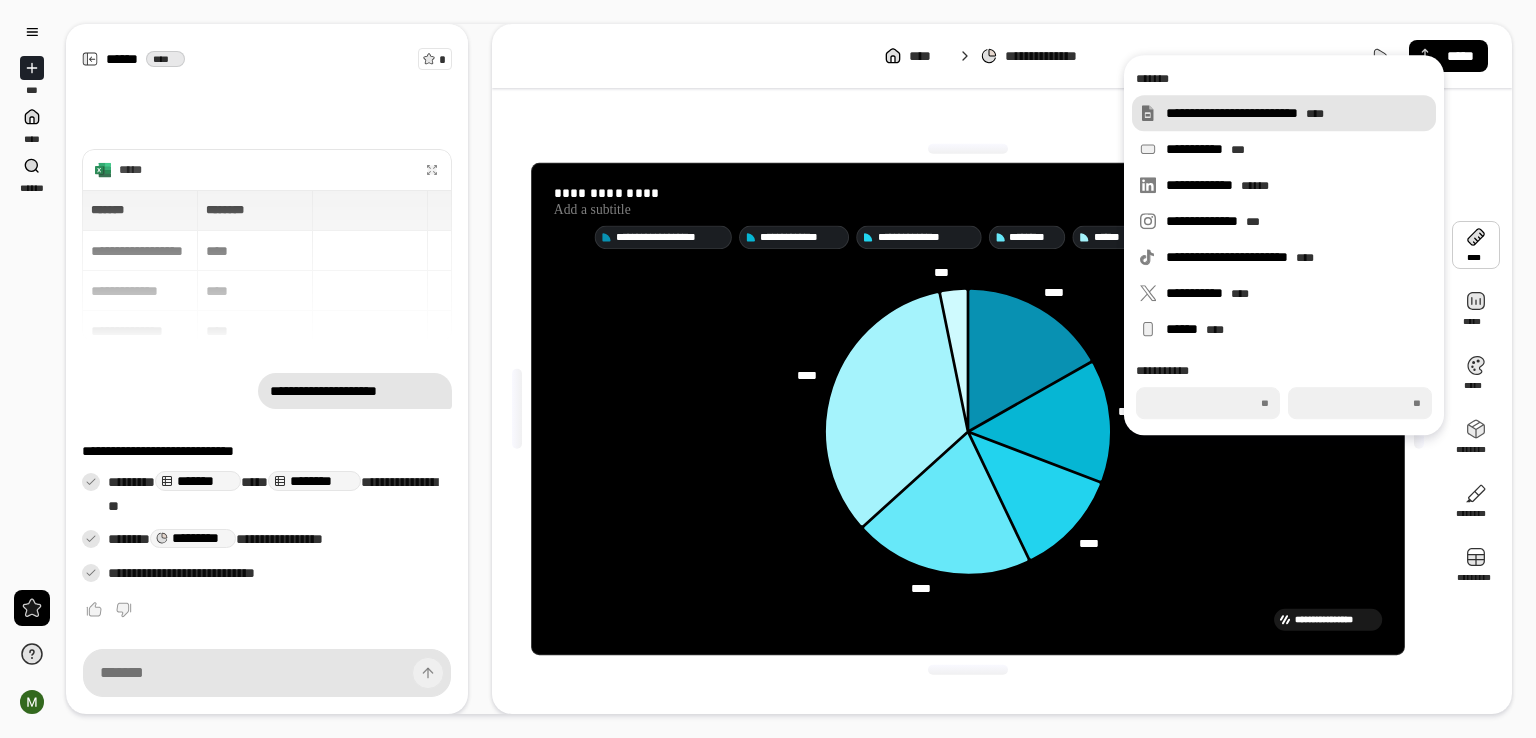 click on "**********" at bounding box center [1297, 113] 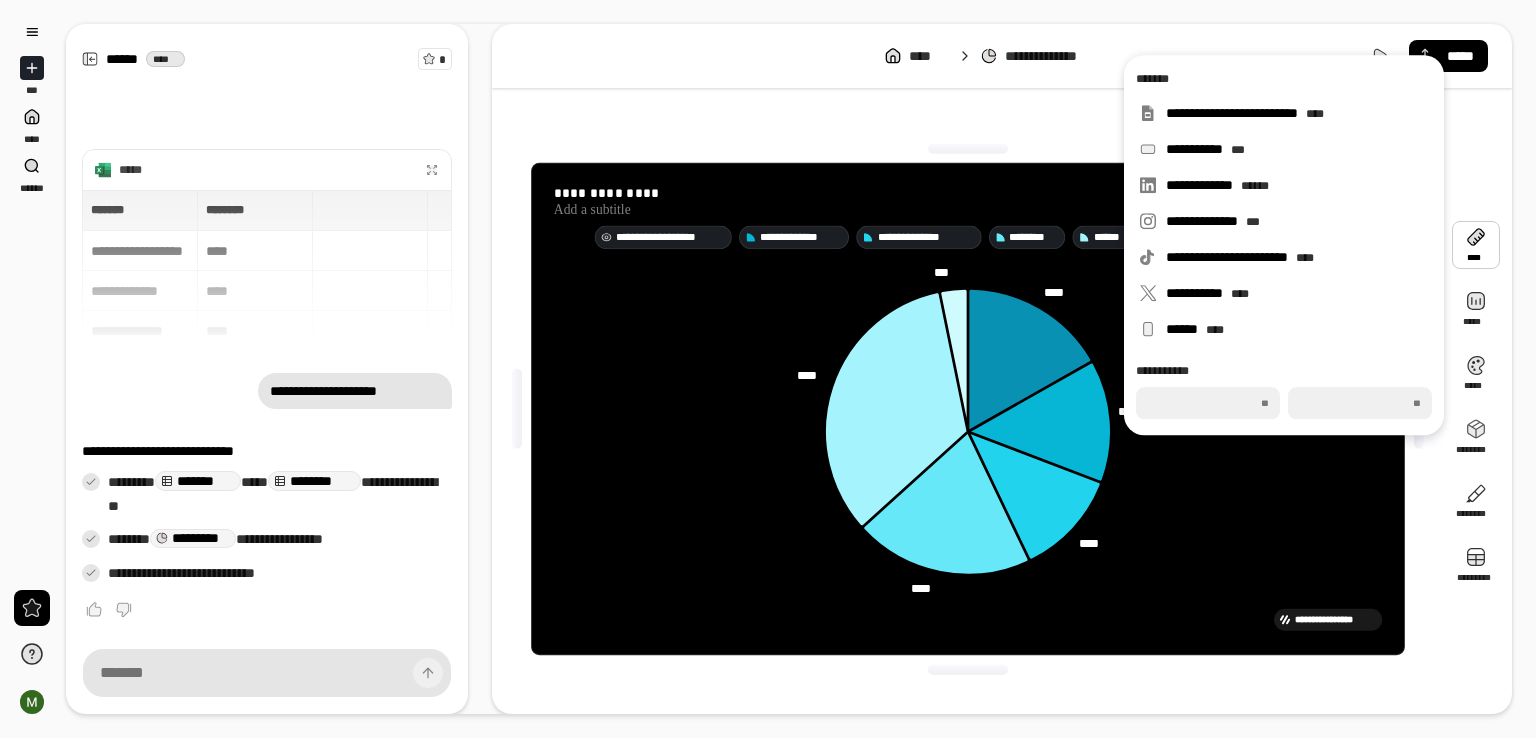 click on "**********" at bounding box center [670, 237] 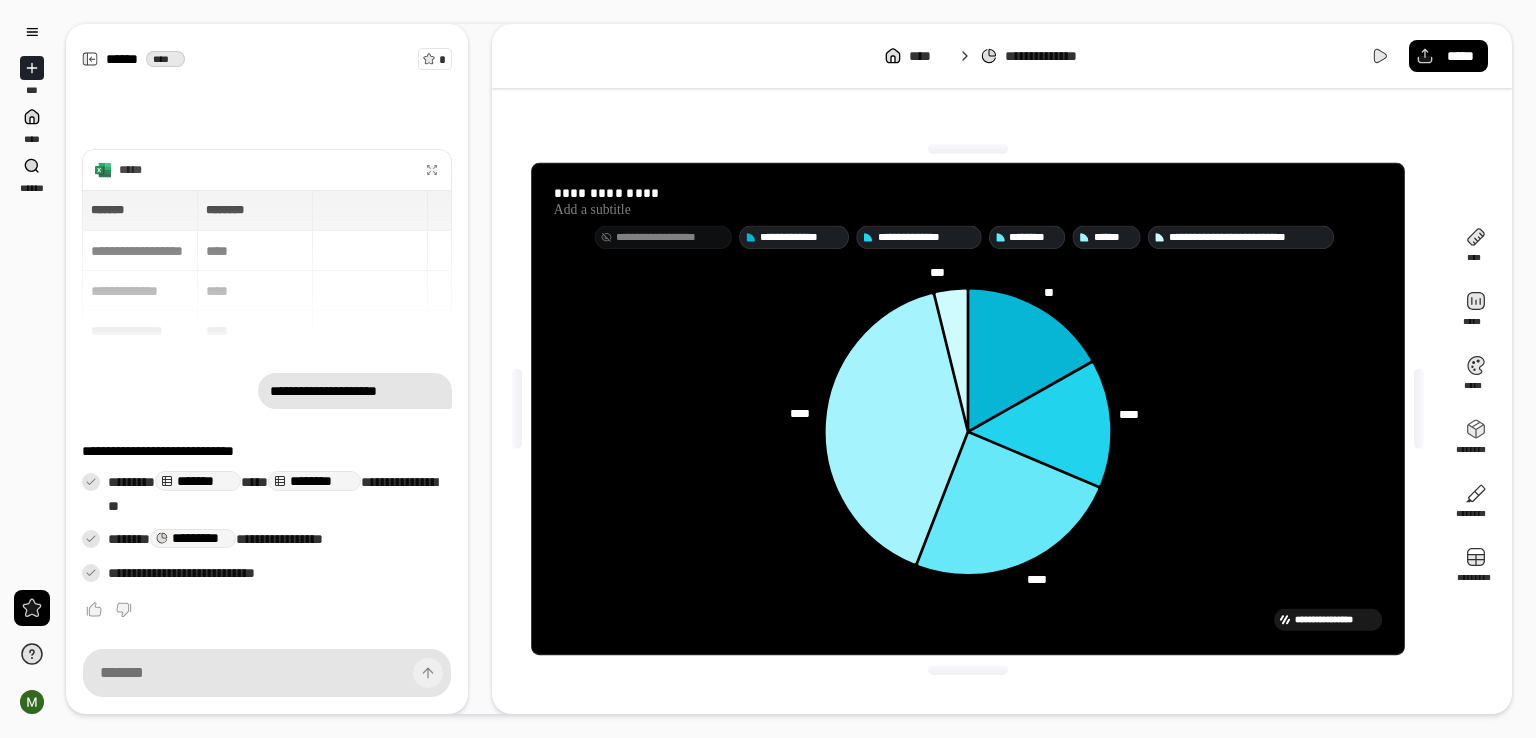 click 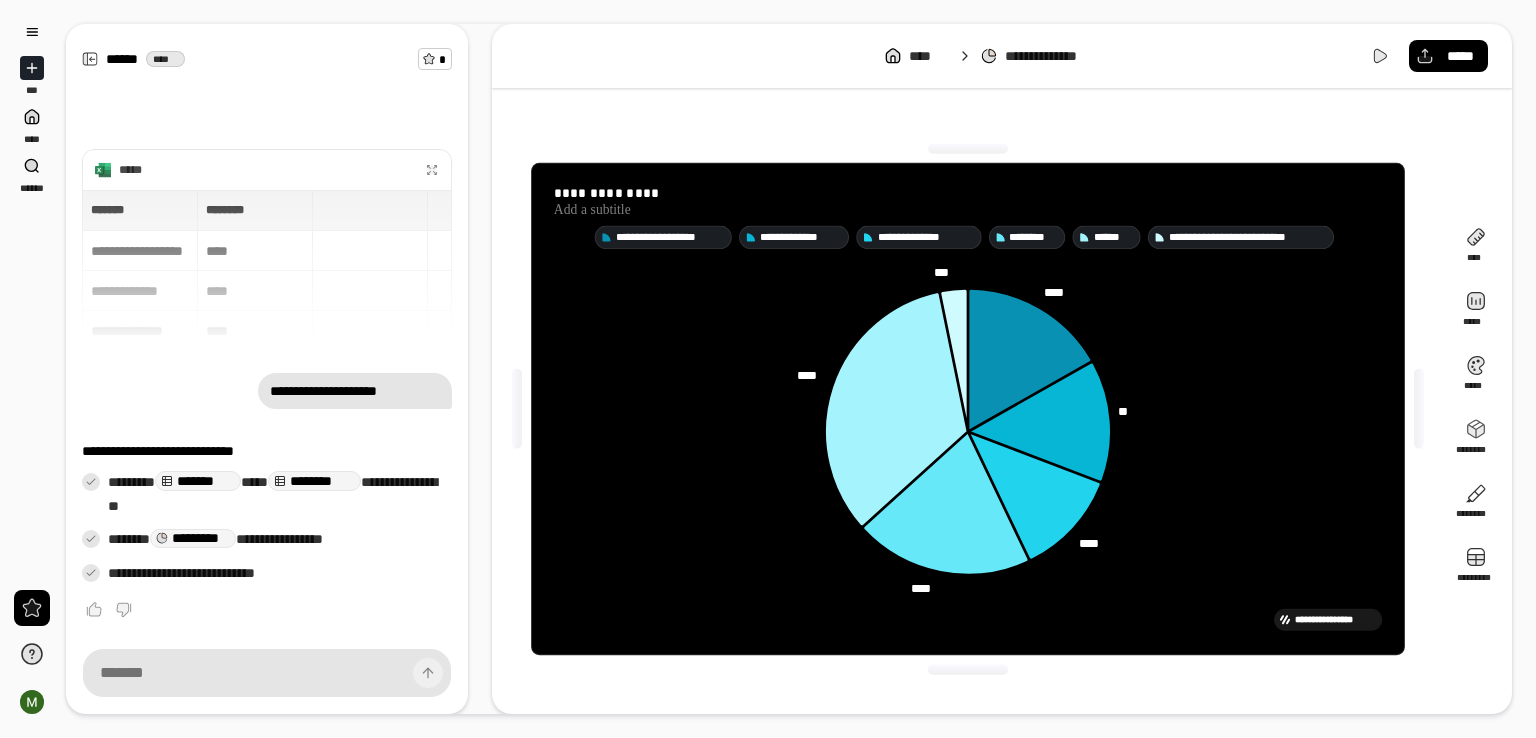 click on "*" at bounding box center (443, 60) 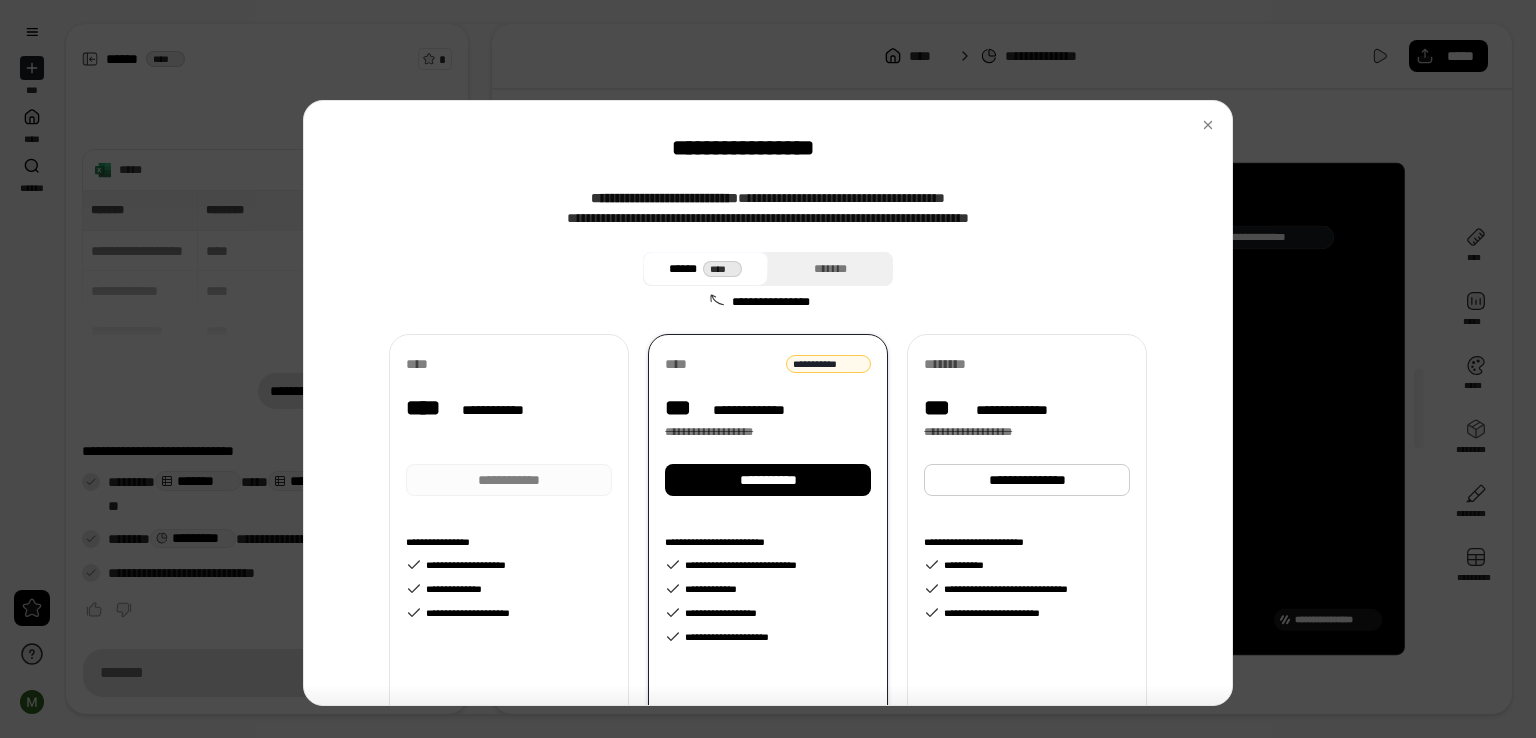 scroll, scrollTop: 0, scrollLeft: 0, axis: both 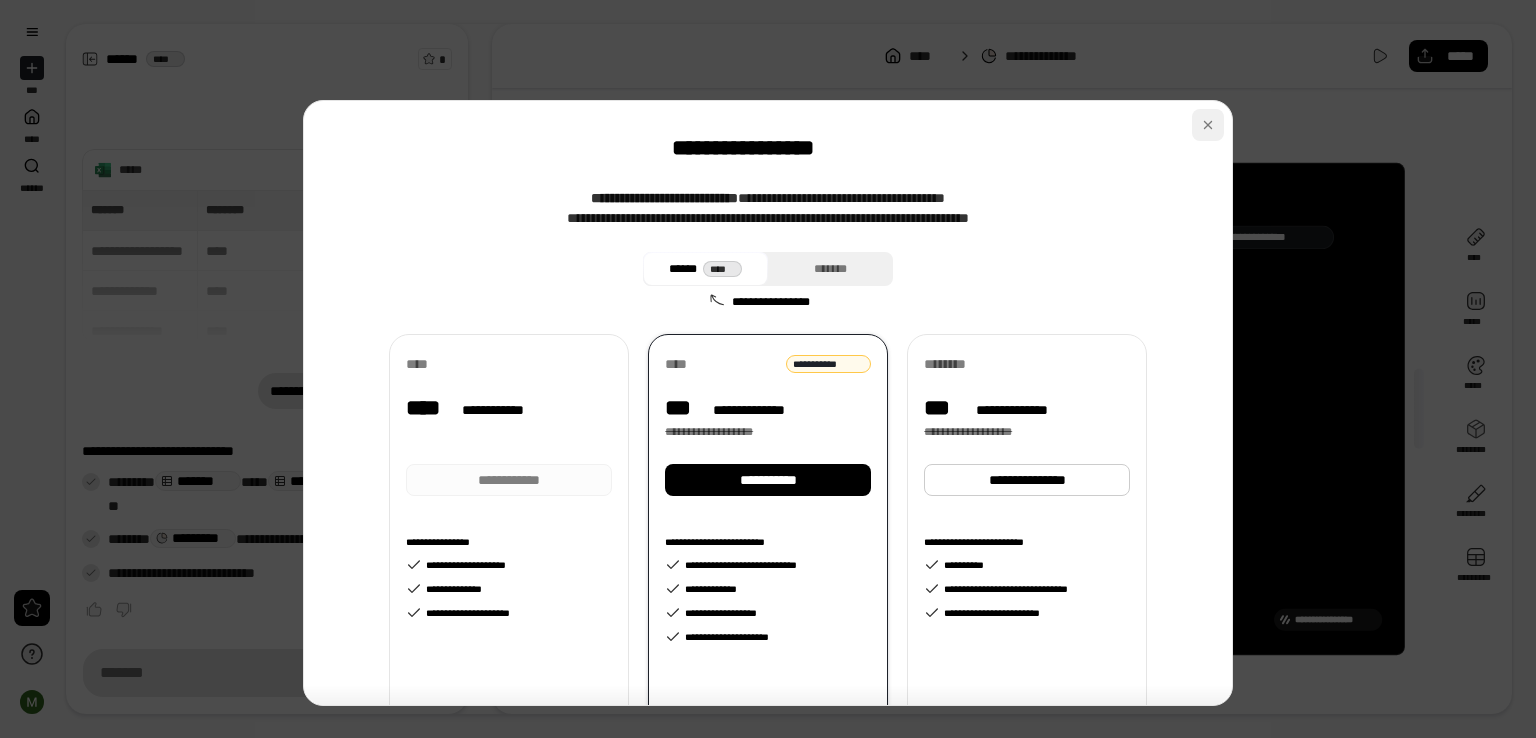 click at bounding box center [1208, 125] 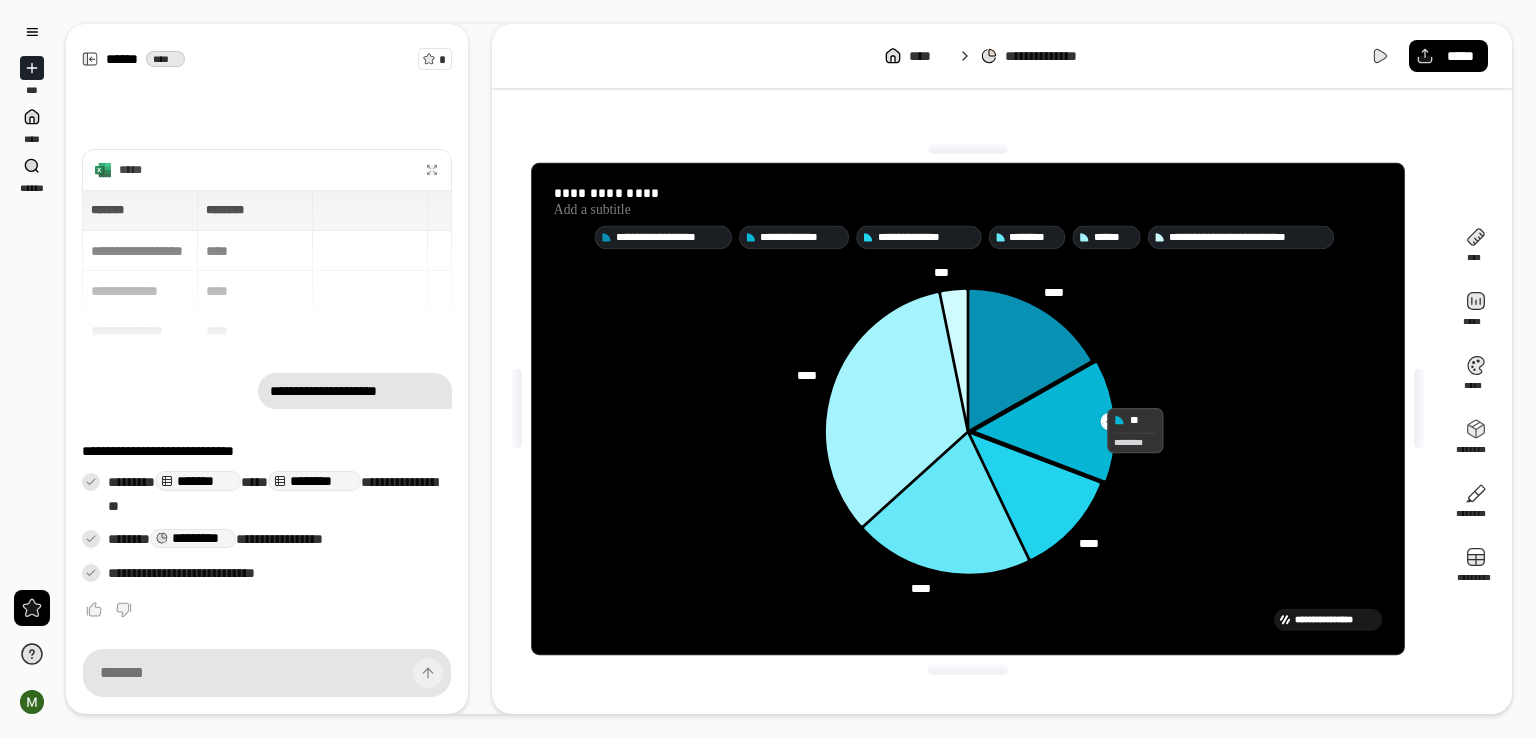 click 